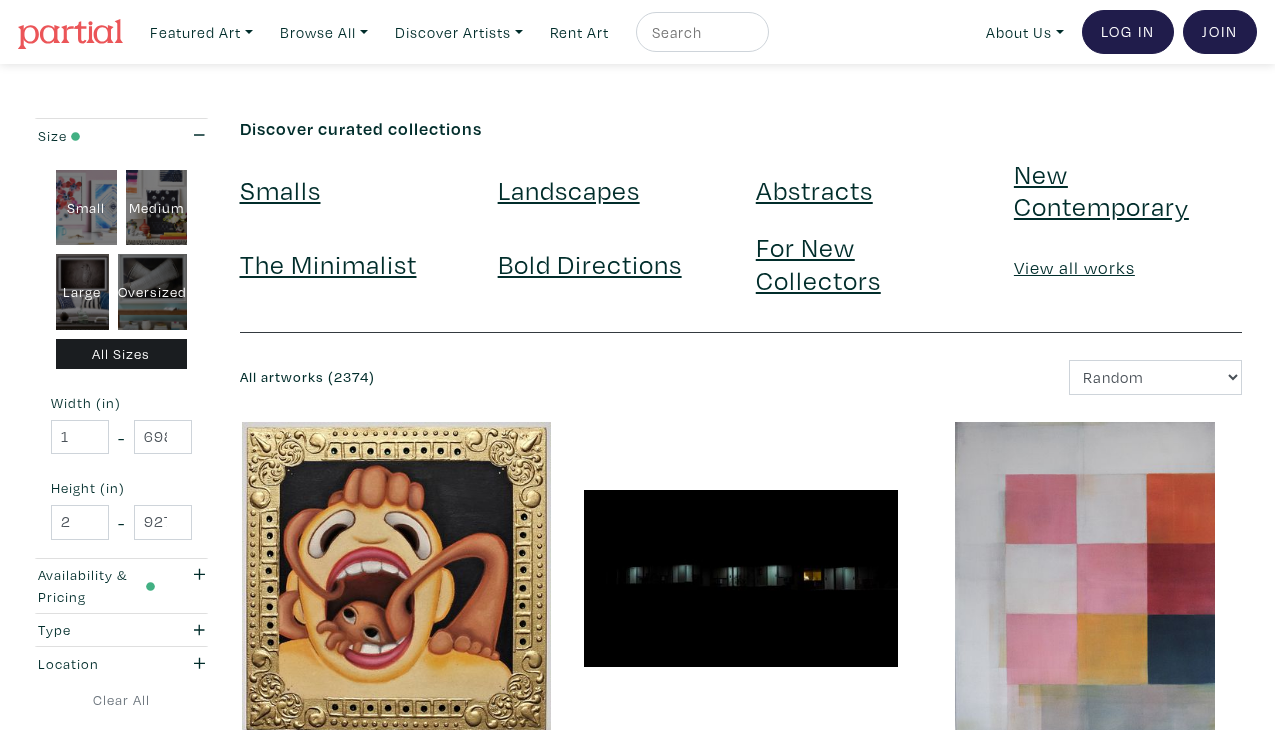 scroll, scrollTop: 3472, scrollLeft: 0, axis: vertical 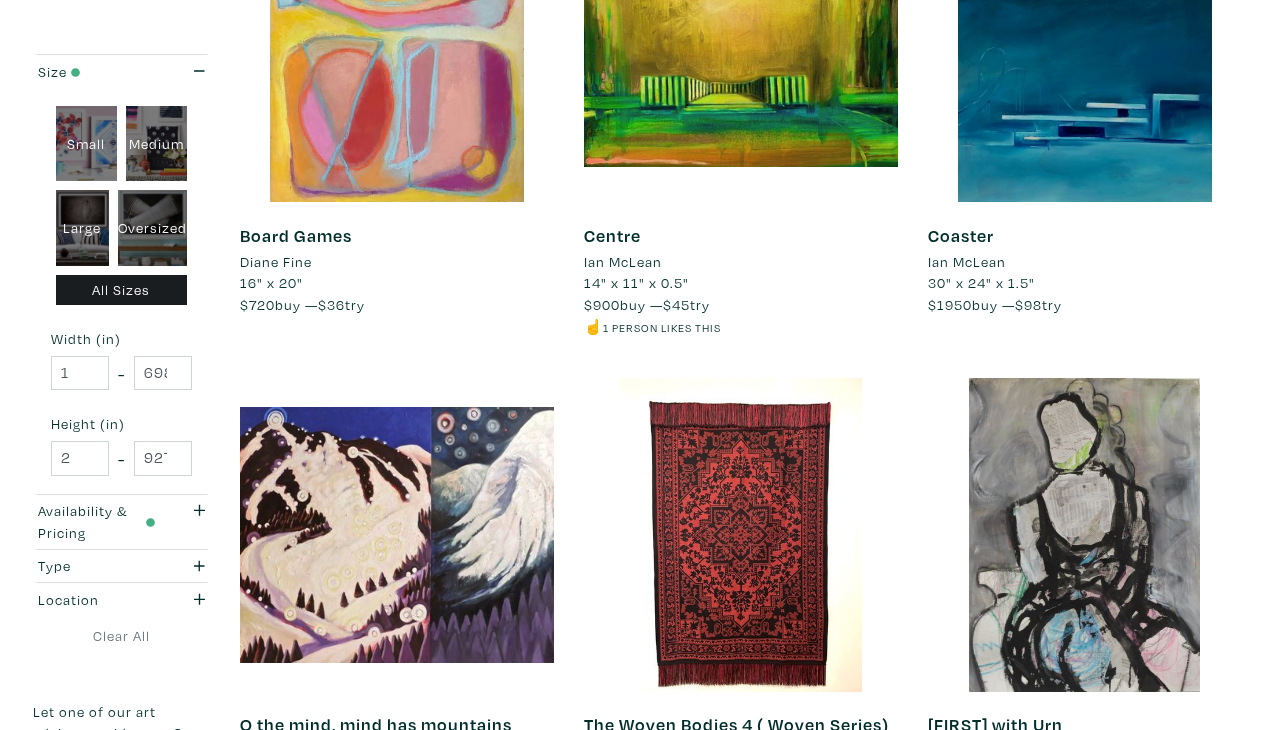 click on "Next" at bounding box center [1194, 888] 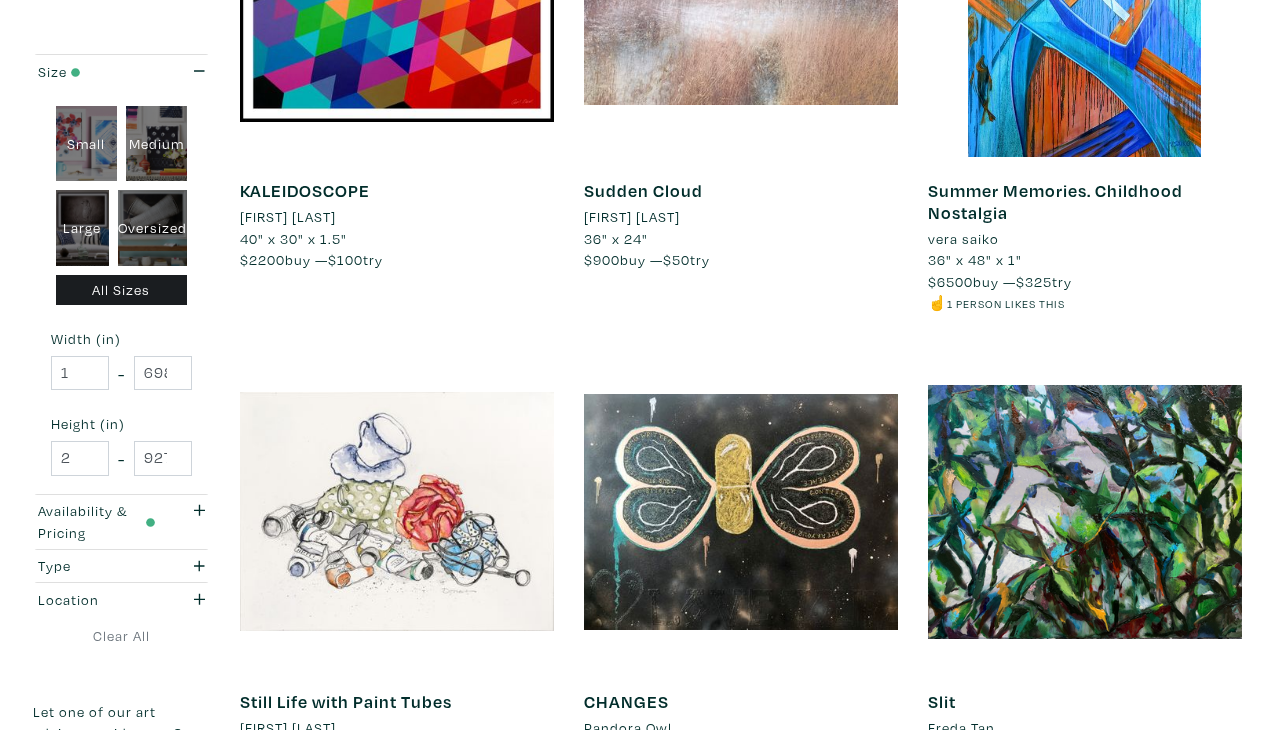 scroll, scrollTop: 3497, scrollLeft: 0, axis: vertical 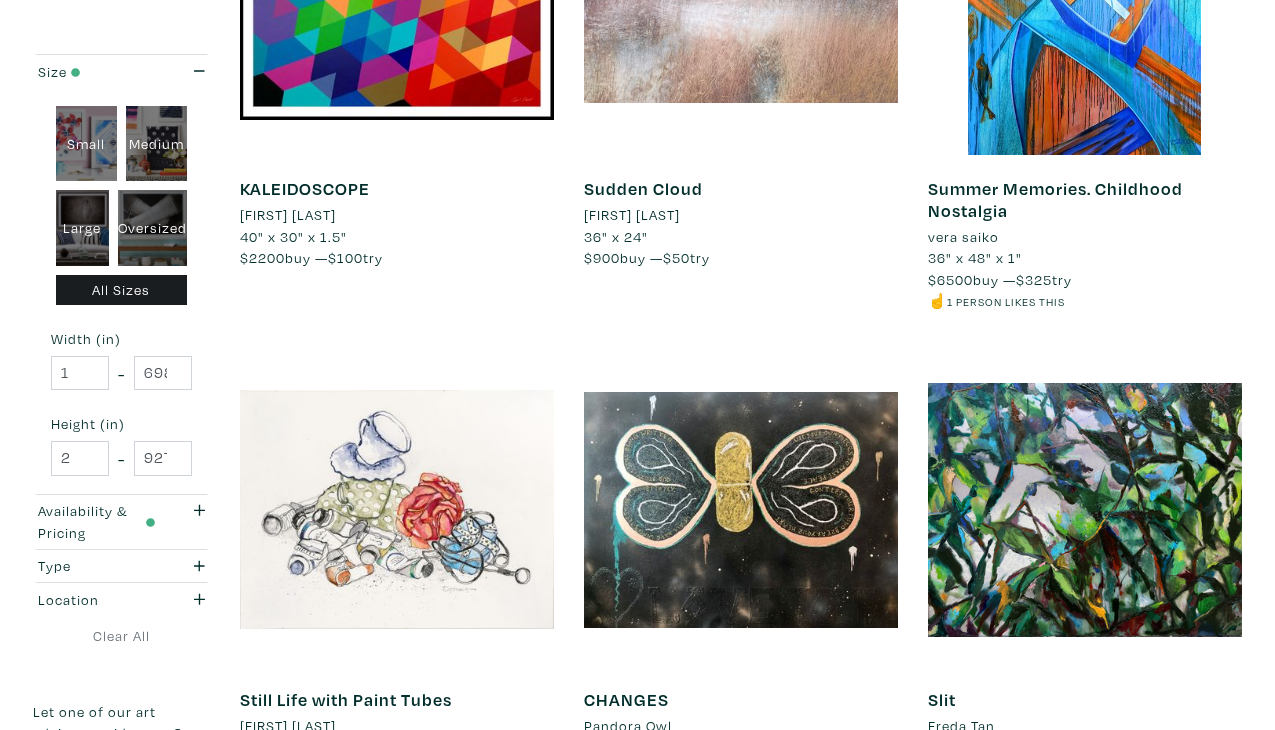 click on "Next" at bounding box center (1194, 863) 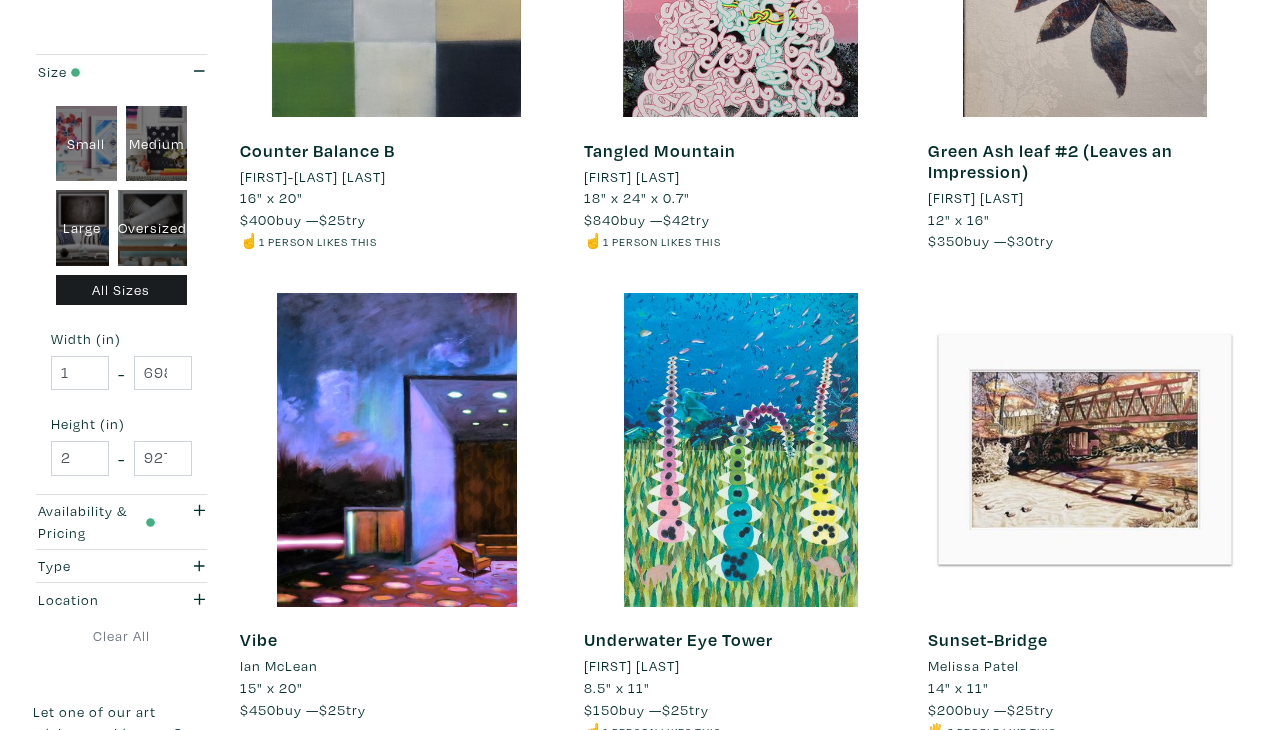 scroll, scrollTop: 3560, scrollLeft: 0, axis: vertical 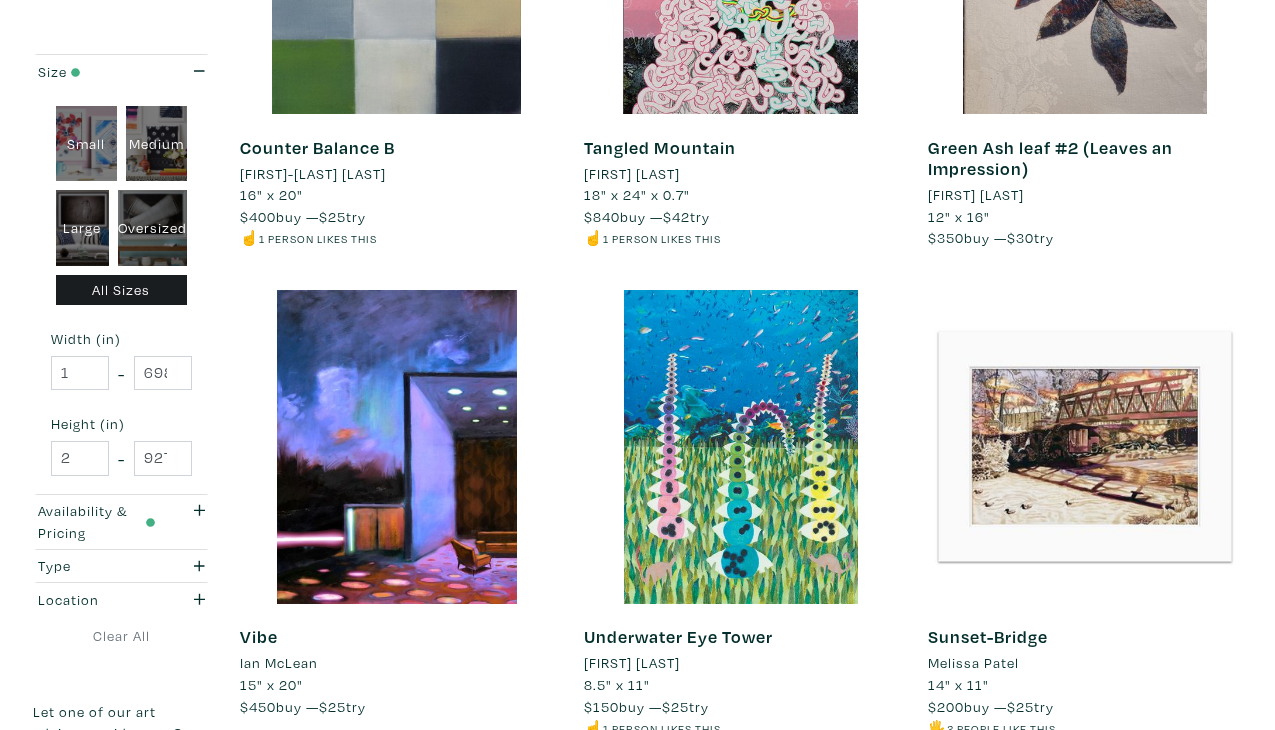 click on "Next" at bounding box center [1194, 800] 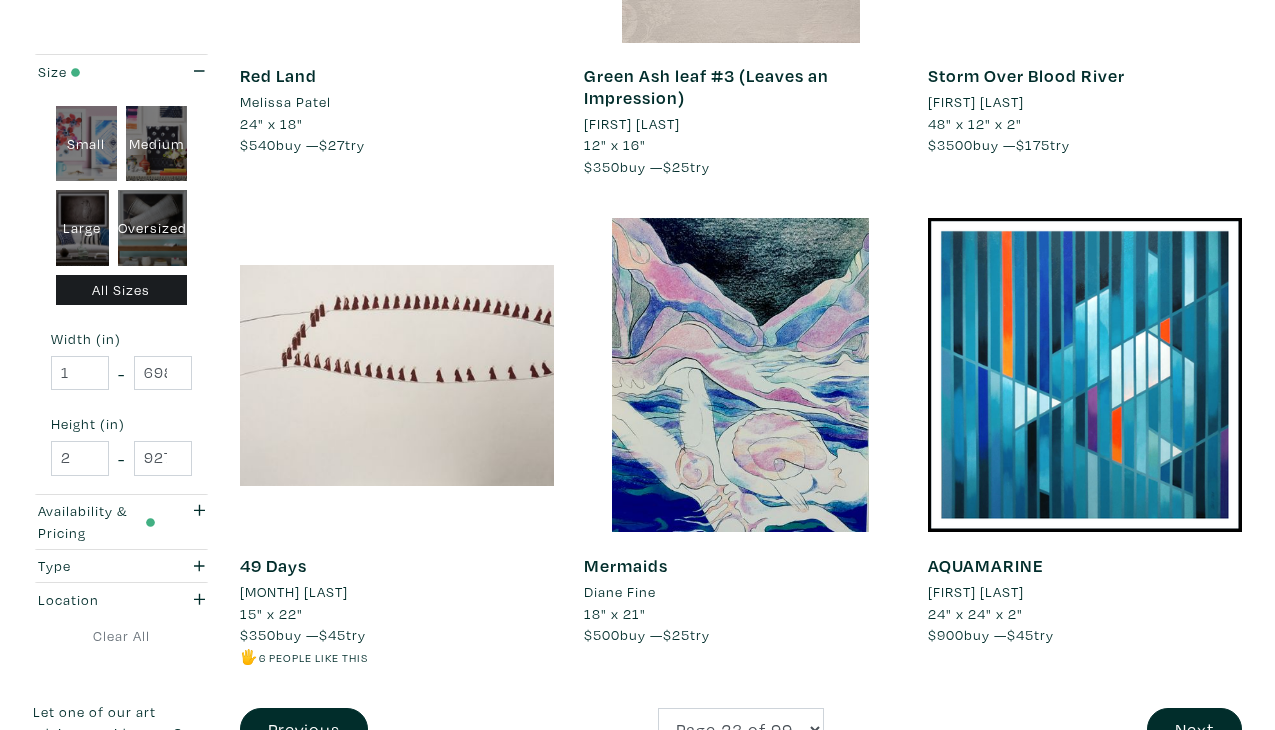 scroll, scrollTop: 3708, scrollLeft: 0, axis: vertical 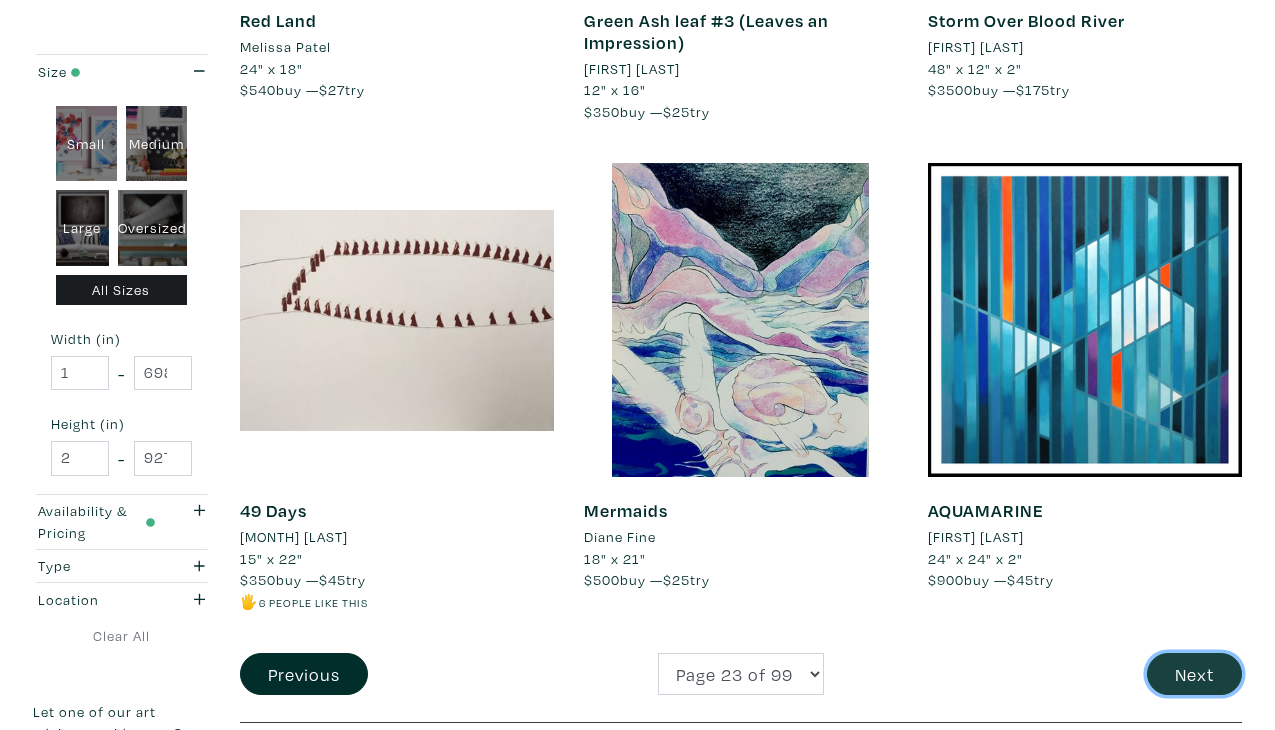click on "Next" at bounding box center (1194, 674) 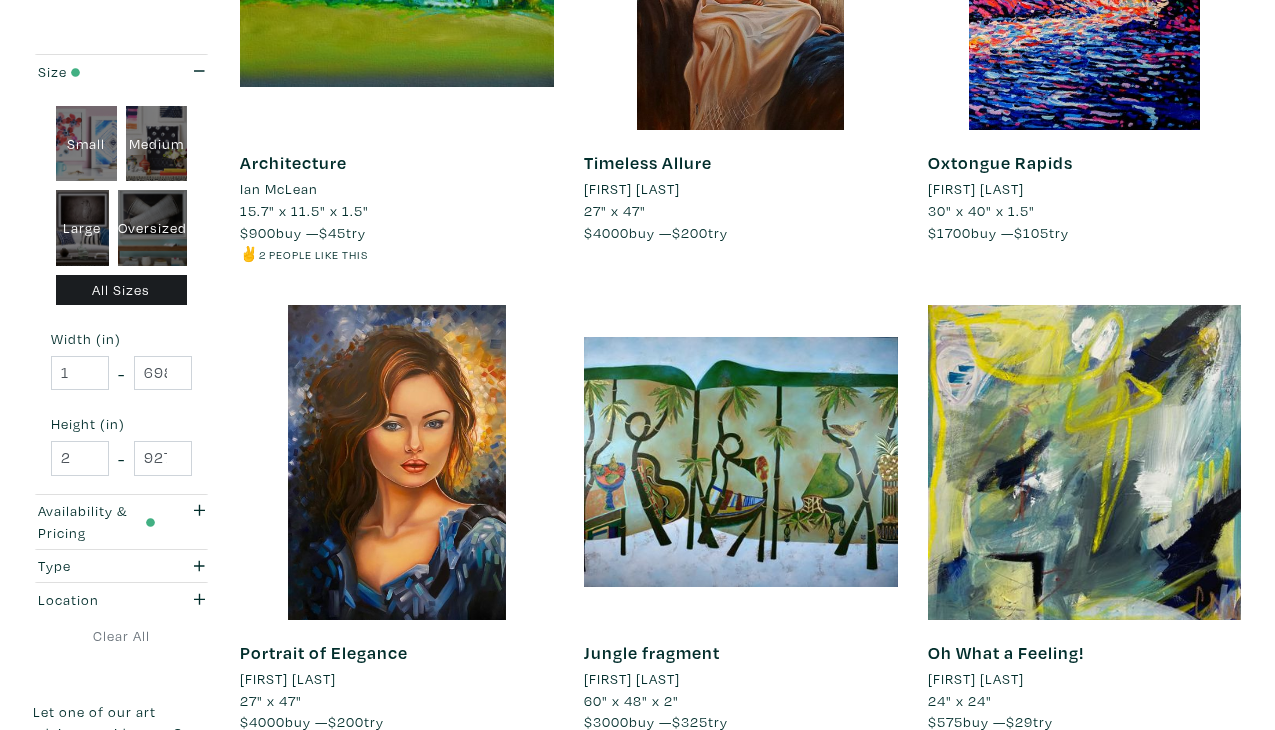 scroll, scrollTop: 3502, scrollLeft: 0, axis: vertical 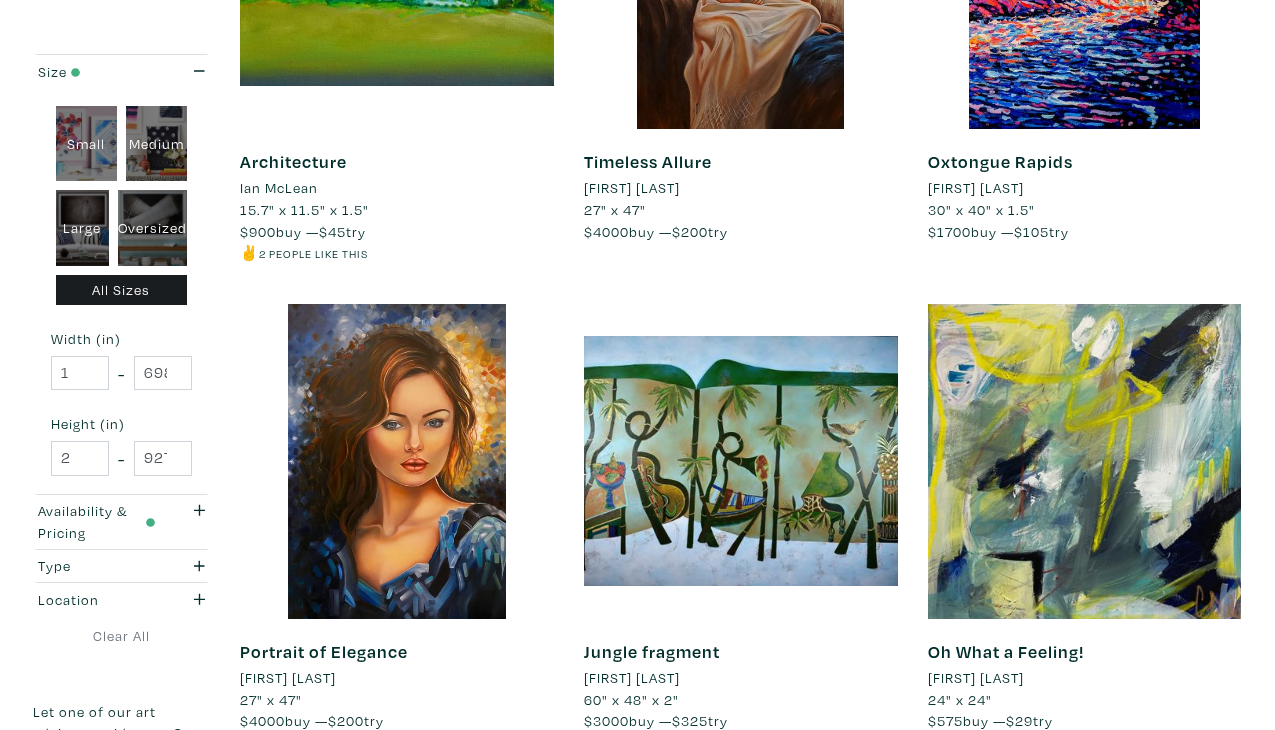 click on "Next" at bounding box center (1194, 815) 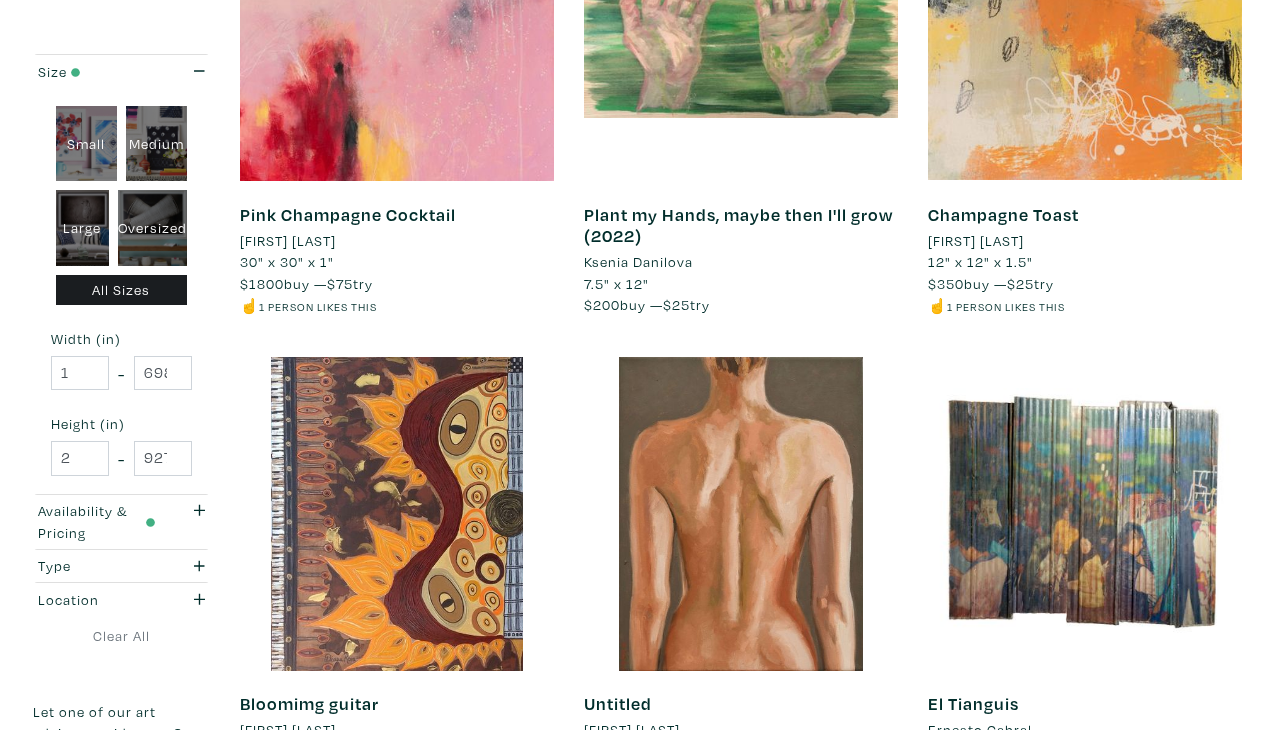 scroll, scrollTop: 3512, scrollLeft: 0, axis: vertical 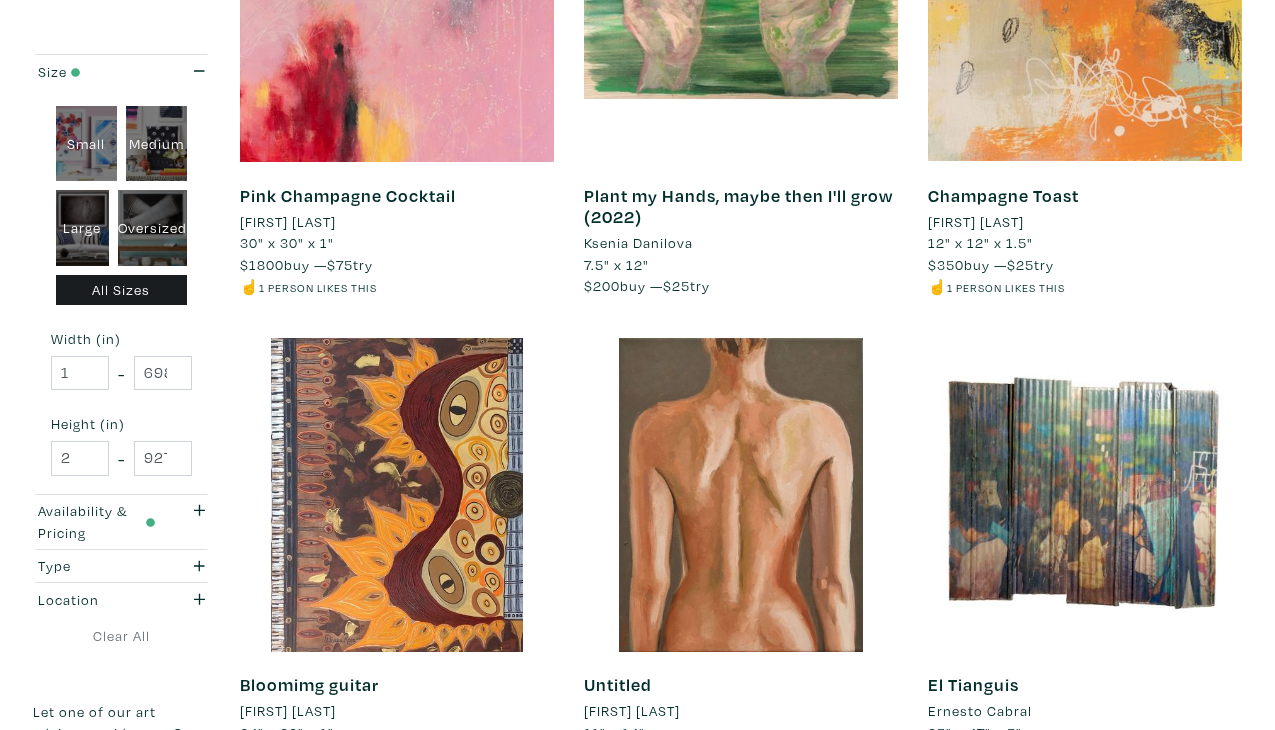 click on "Next" at bounding box center [1194, 848] 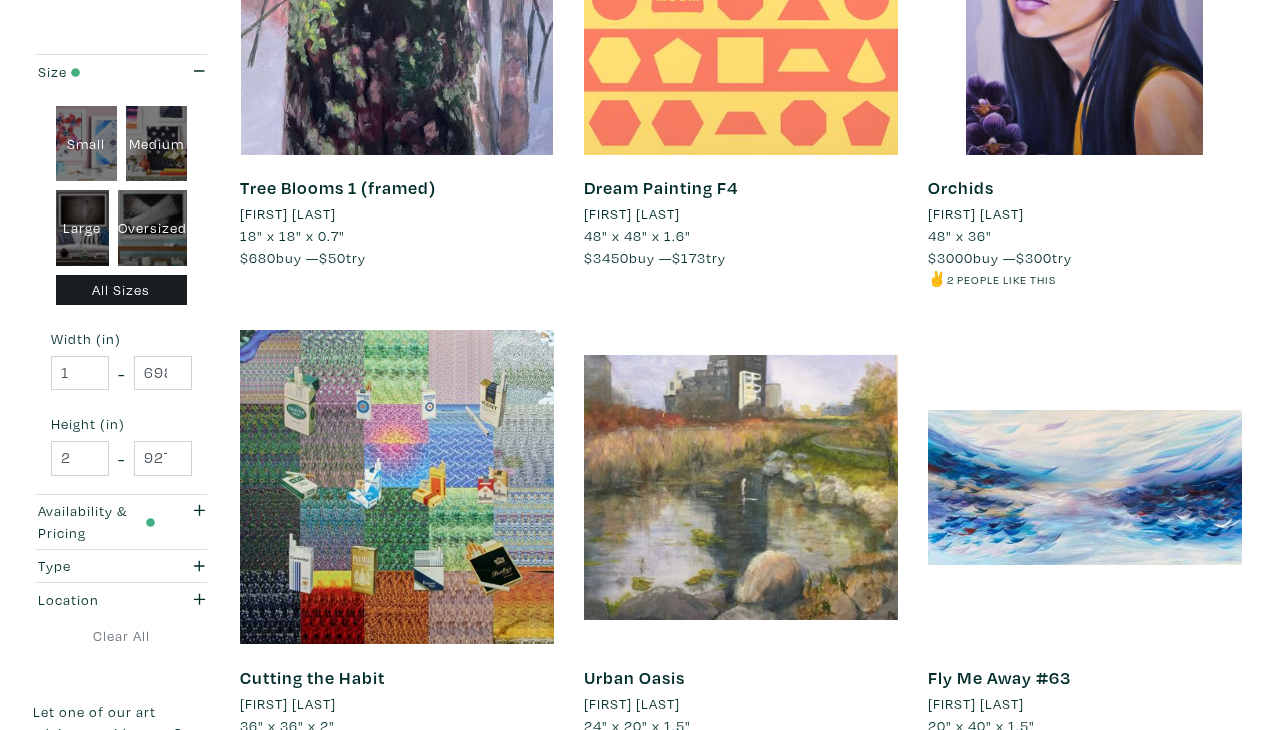 scroll, scrollTop: 3478, scrollLeft: 0, axis: vertical 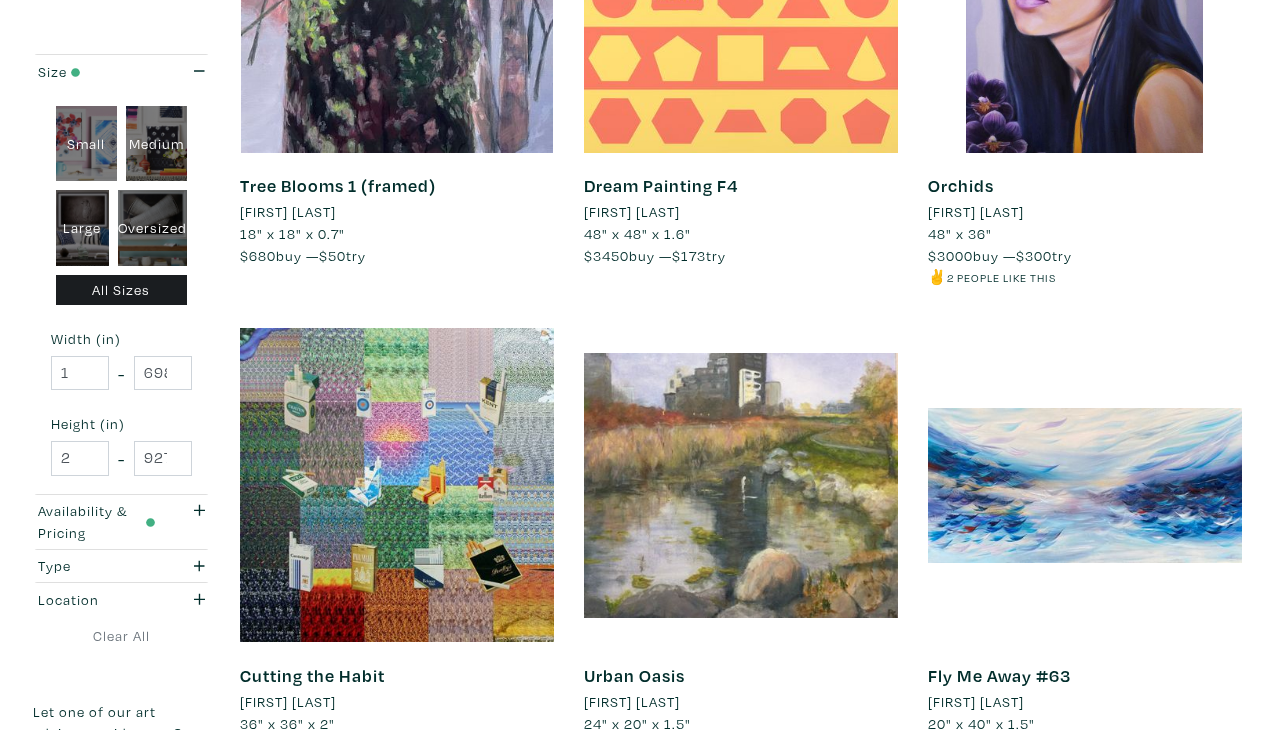 click on "Next" at bounding box center (1194, 839) 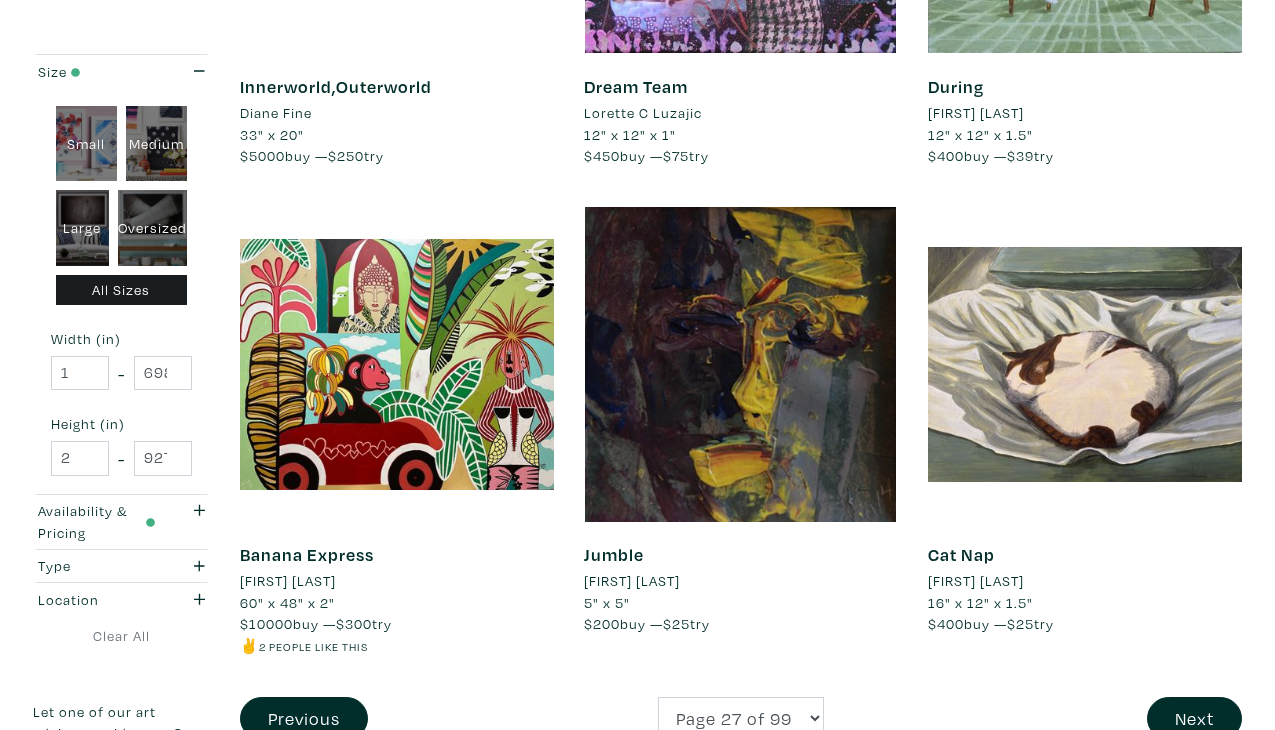 scroll, scrollTop: 3605, scrollLeft: 0, axis: vertical 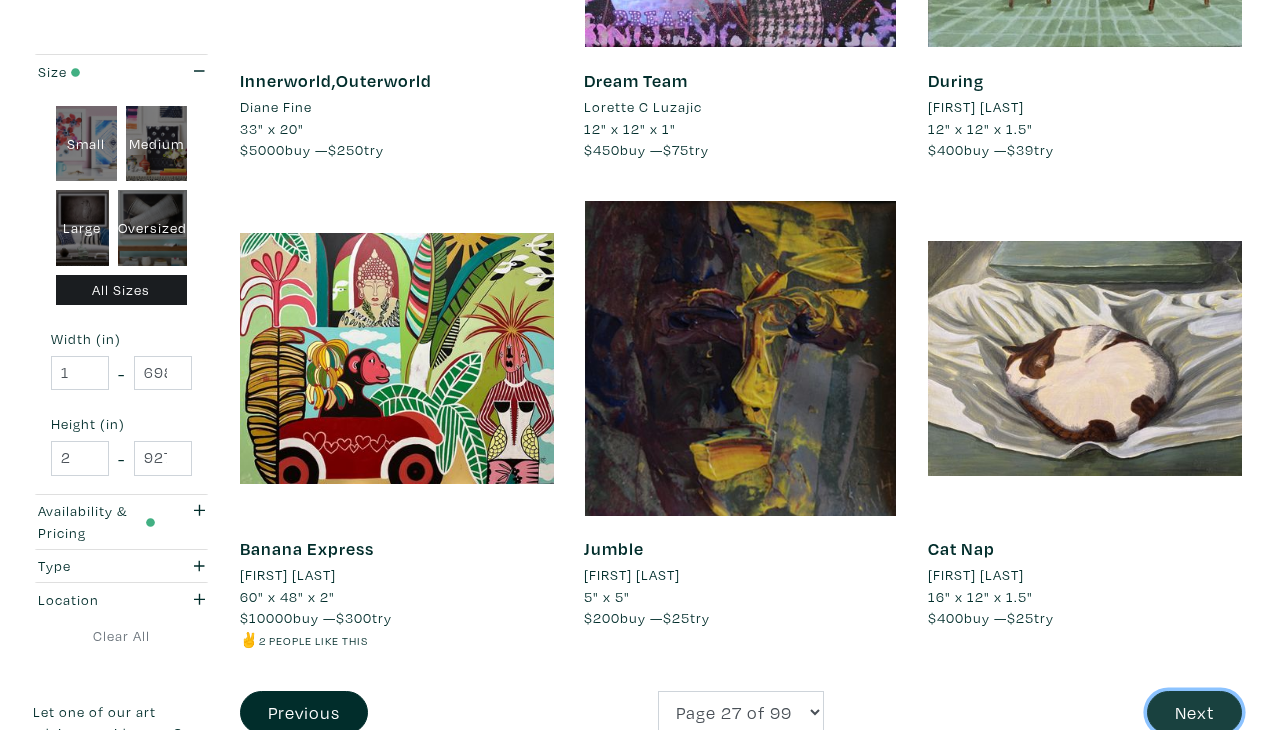 click on "Next" at bounding box center [1194, 712] 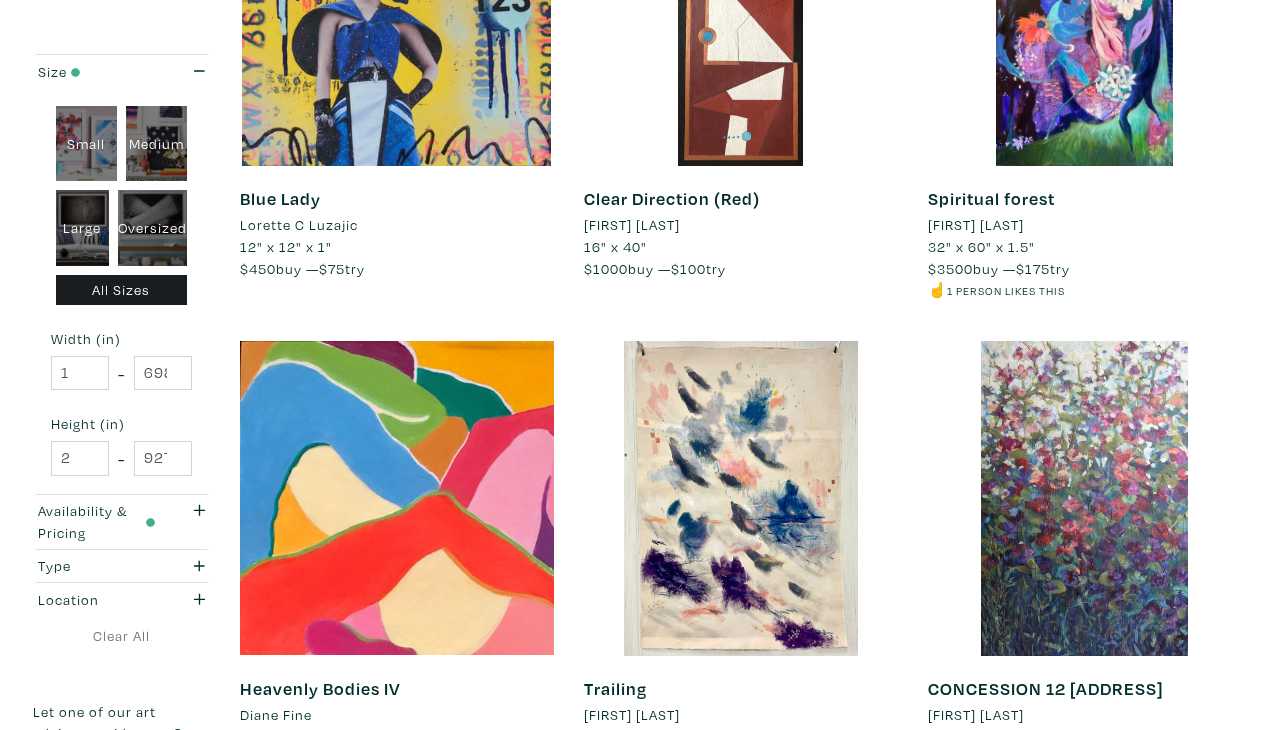 scroll, scrollTop: 3468, scrollLeft: 0, axis: vertical 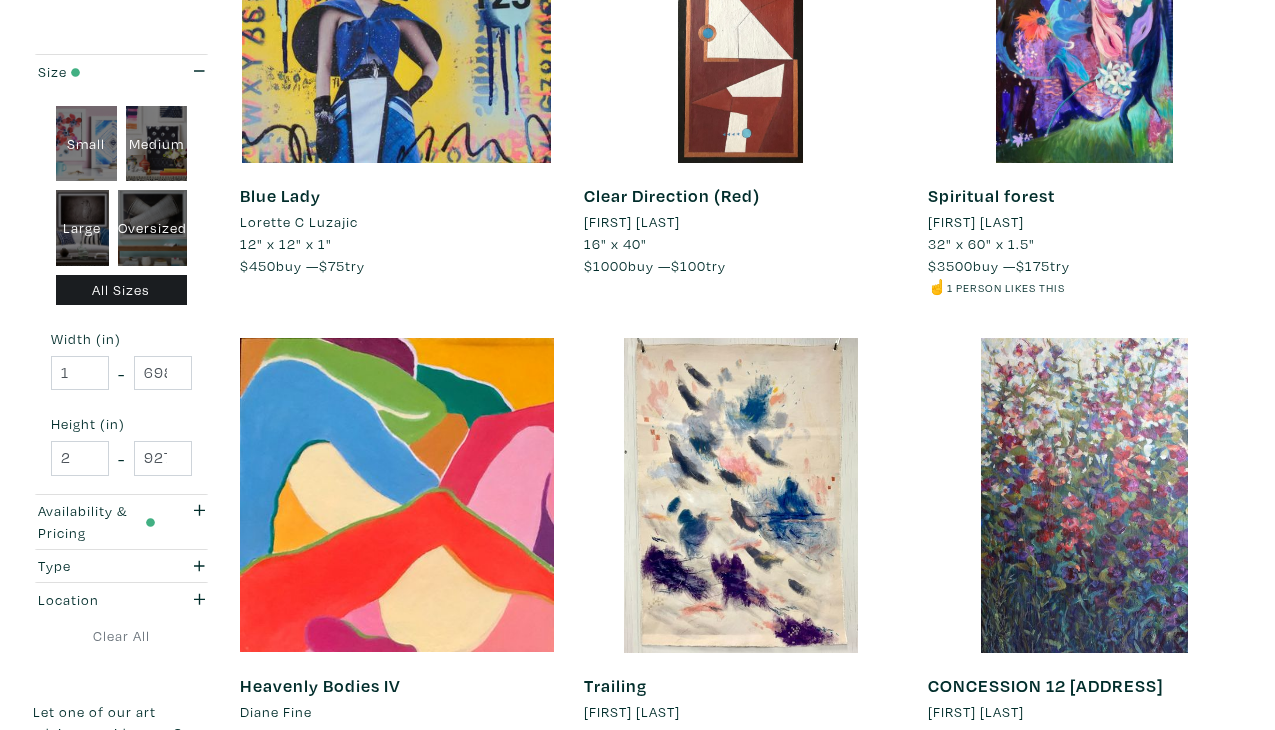 click on "Next" at bounding box center (1194, 849) 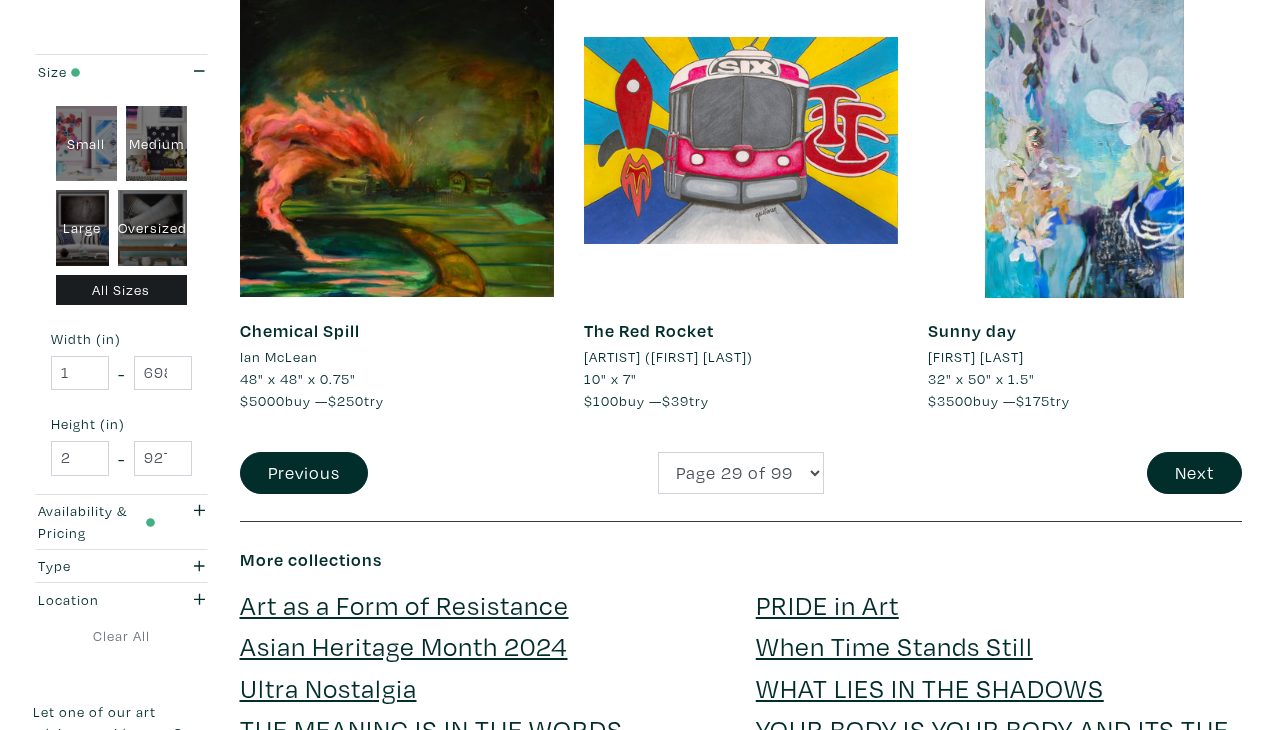 scroll, scrollTop: 3867, scrollLeft: 0, axis: vertical 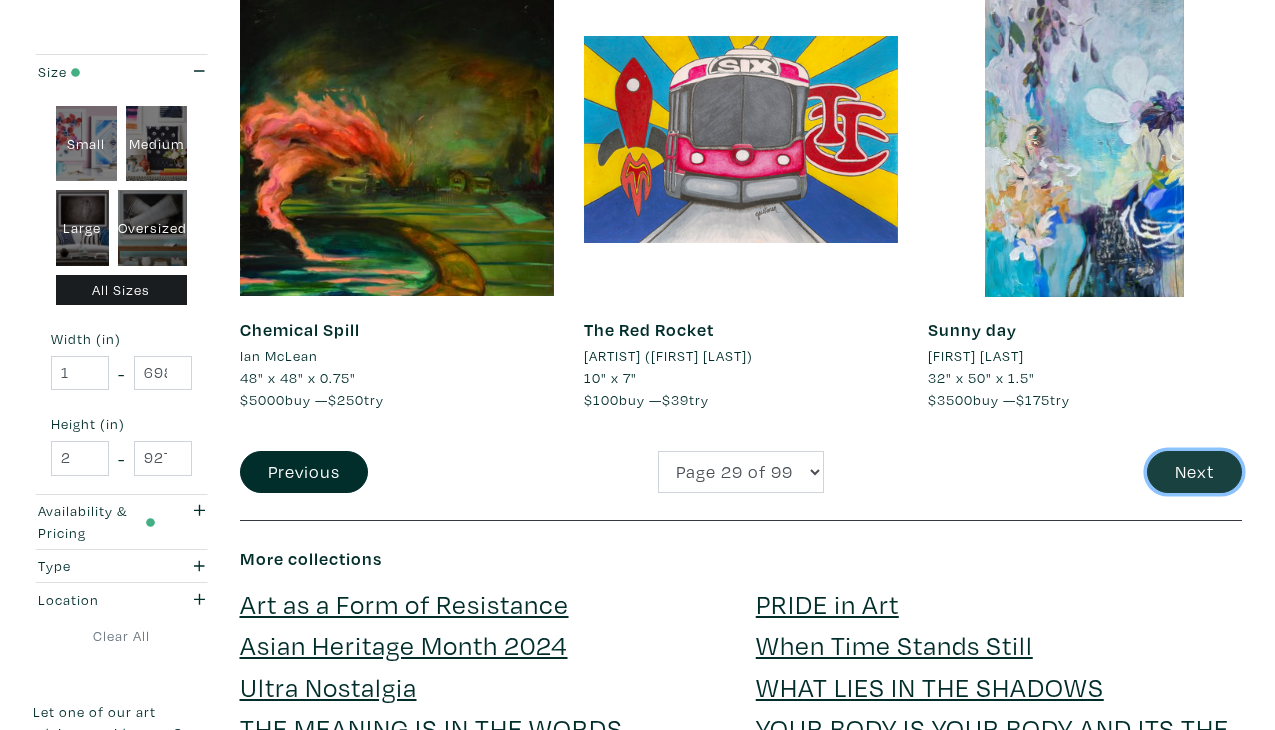 click on "Next" at bounding box center (1194, 472) 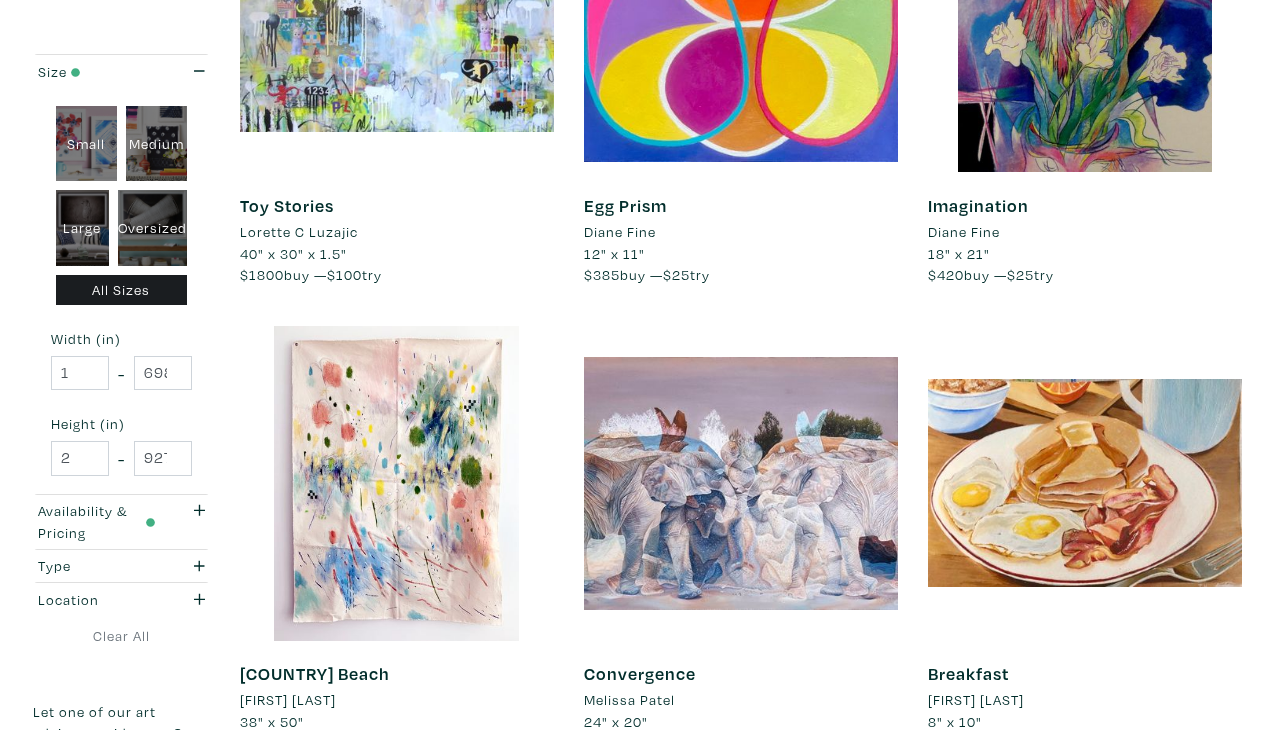 scroll, scrollTop: 3484, scrollLeft: 0, axis: vertical 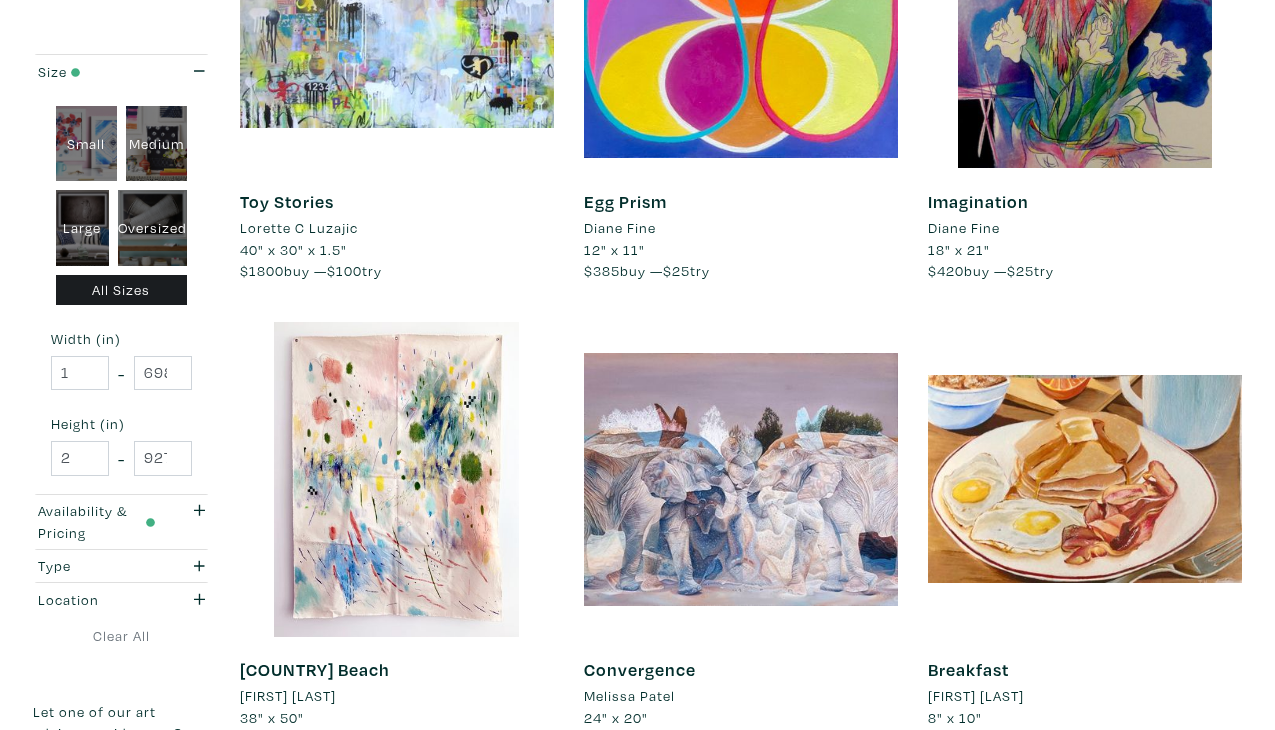 click on "Next" at bounding box center [1194, 833] 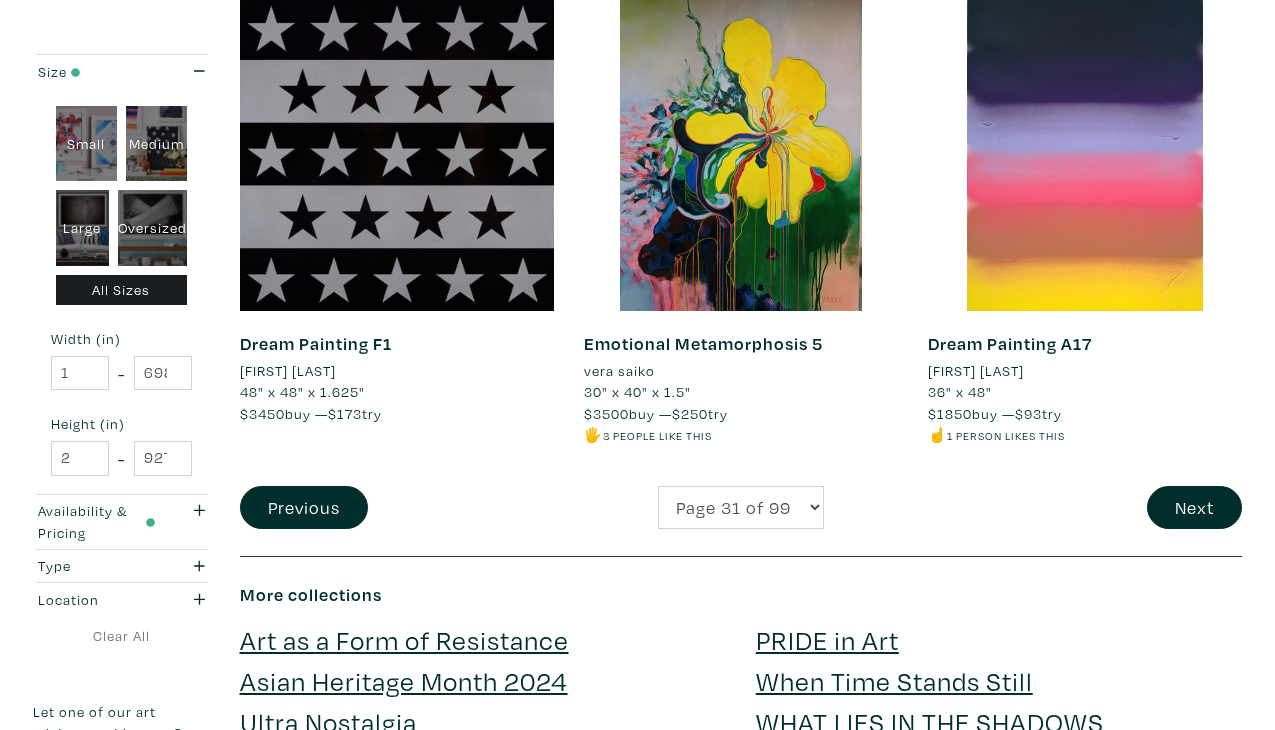 scroll, scrollTop: 3901, scrollLeft: 0, axis: vertical 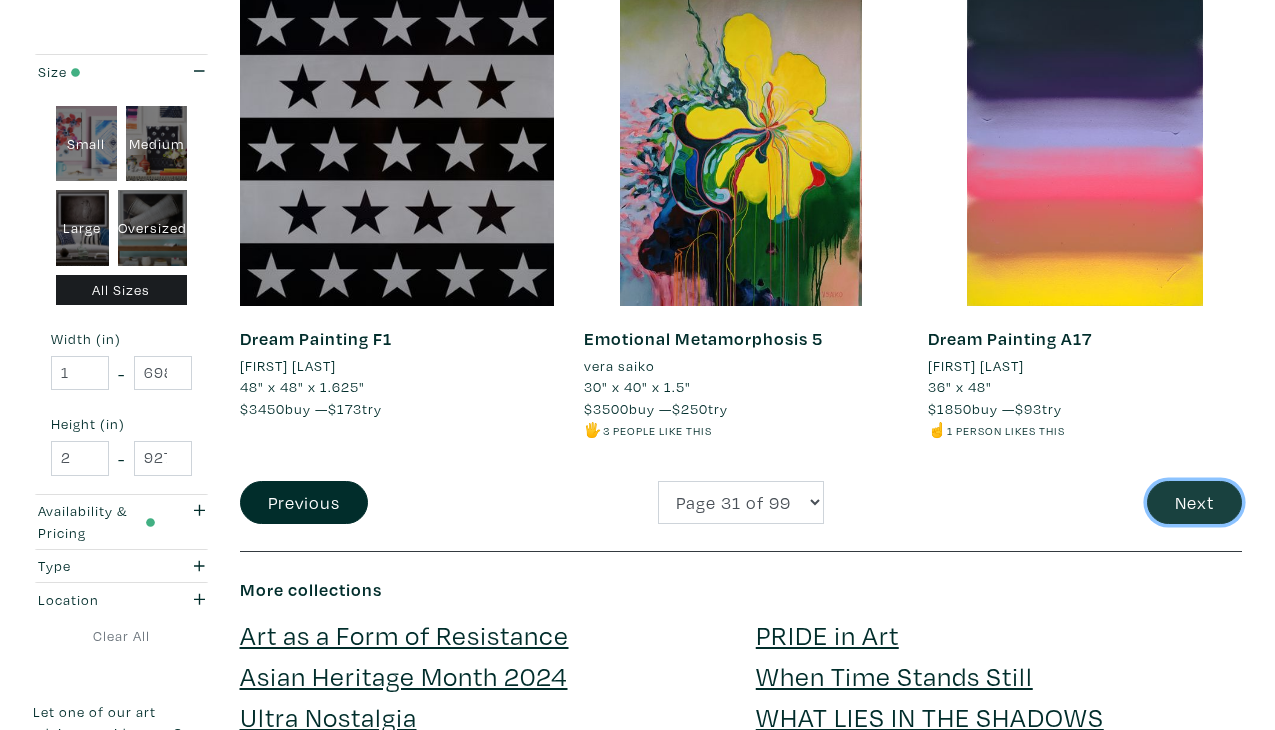 click on "Next" at bounding box center [1194, 502] 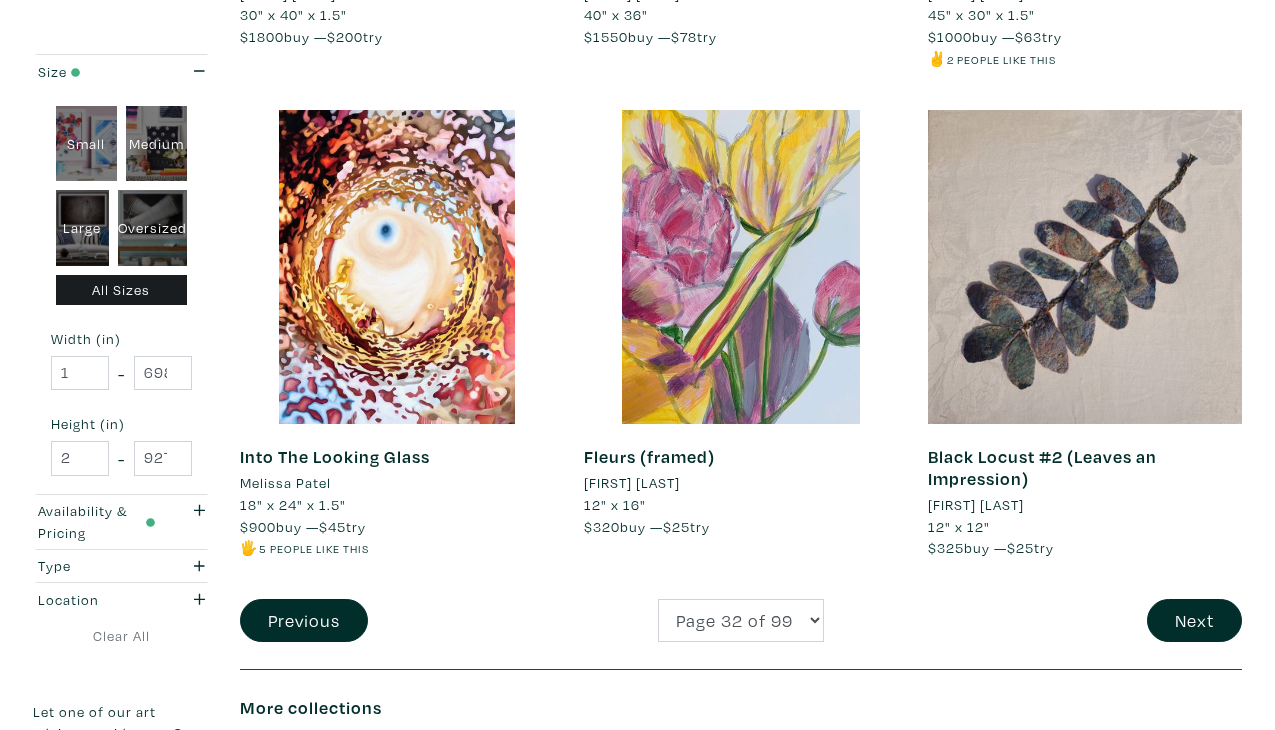 scroll, scrollTop: 3741, scrollLeft: 0, axis: vertical 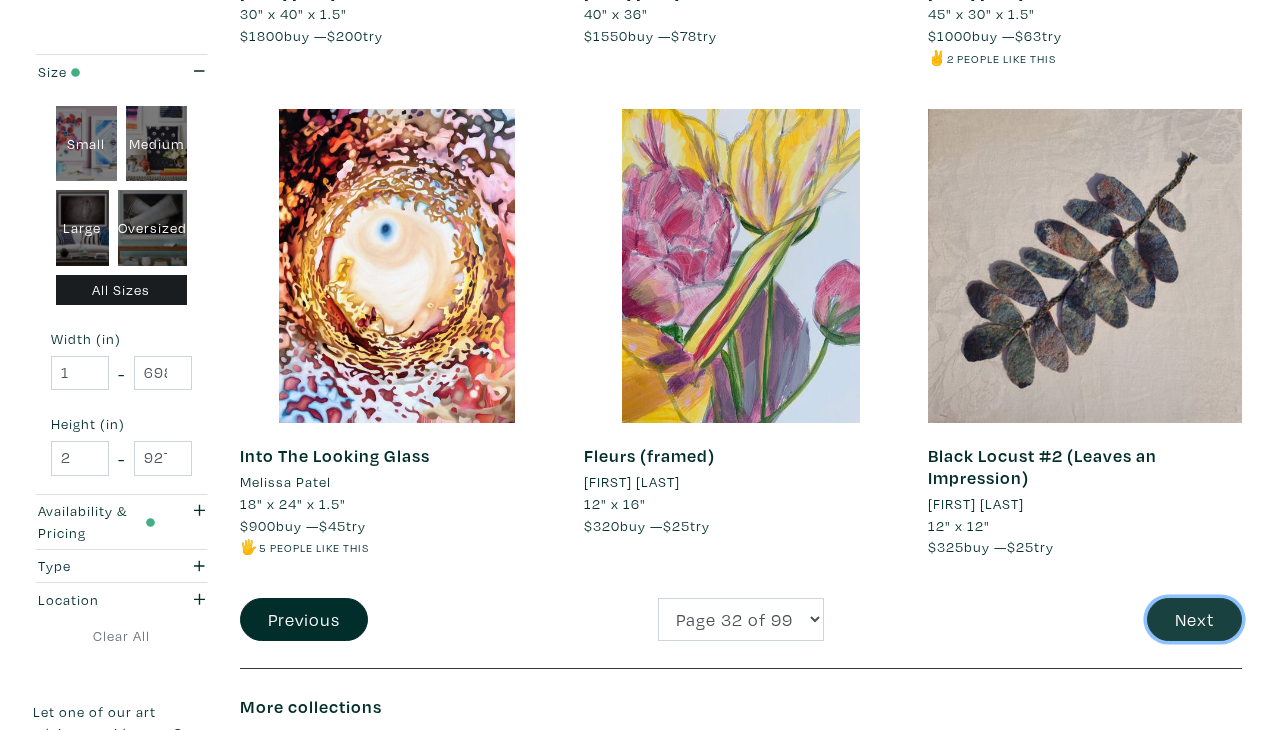 click on "Next" at bounding box center (1194, 619) 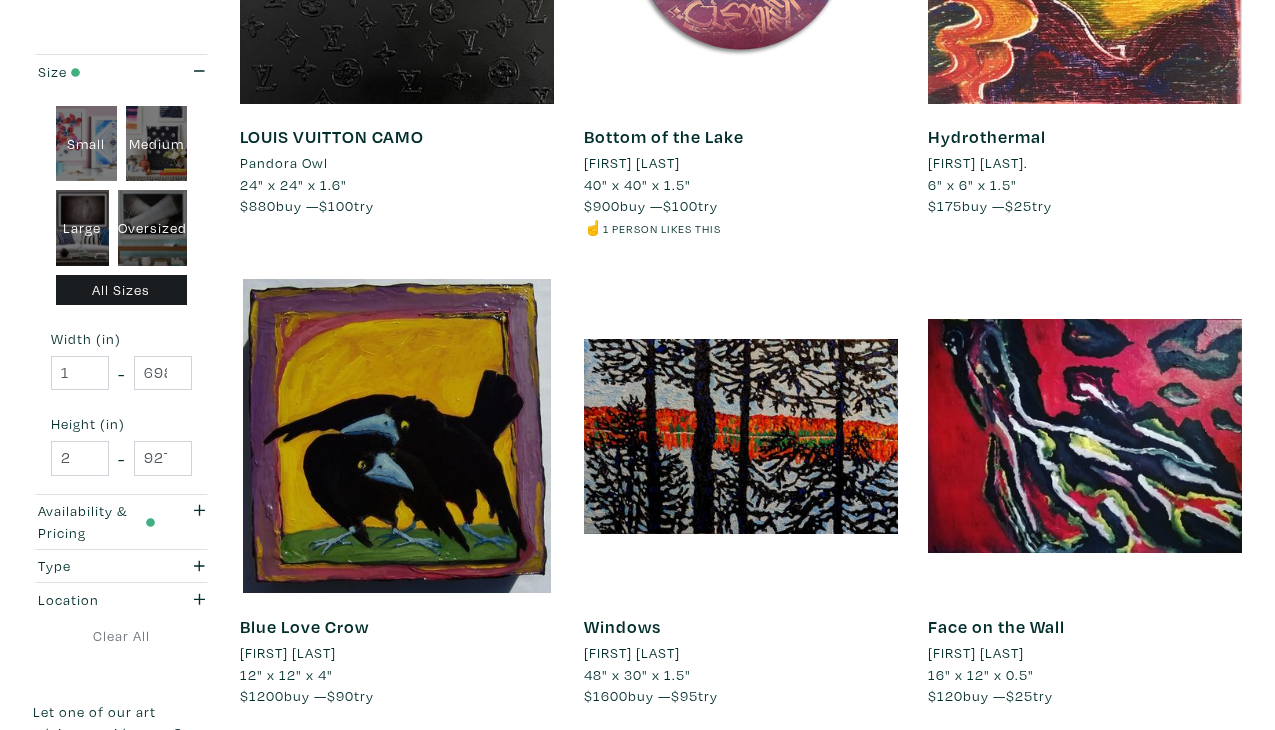 scroll, scrollTop: 3602, scrollLeft: 0, axis: vertical 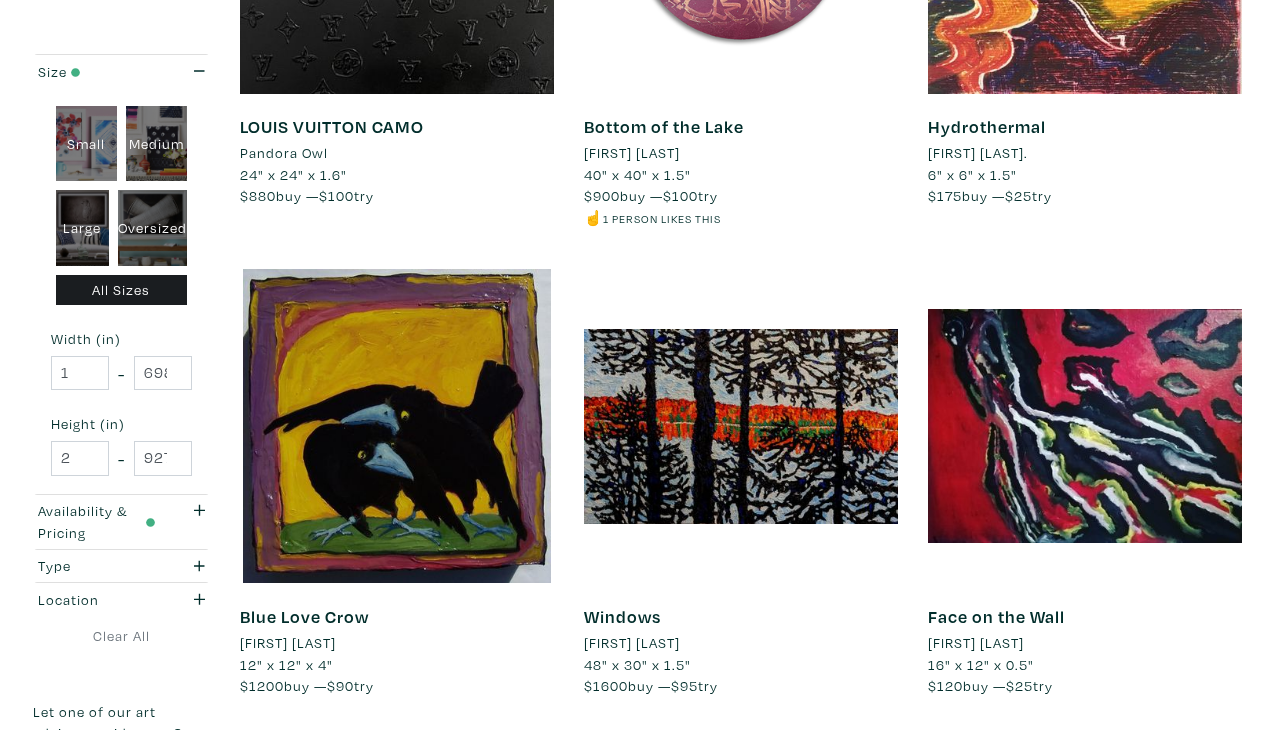 click on "Next" at bounding box center (1194, 758) 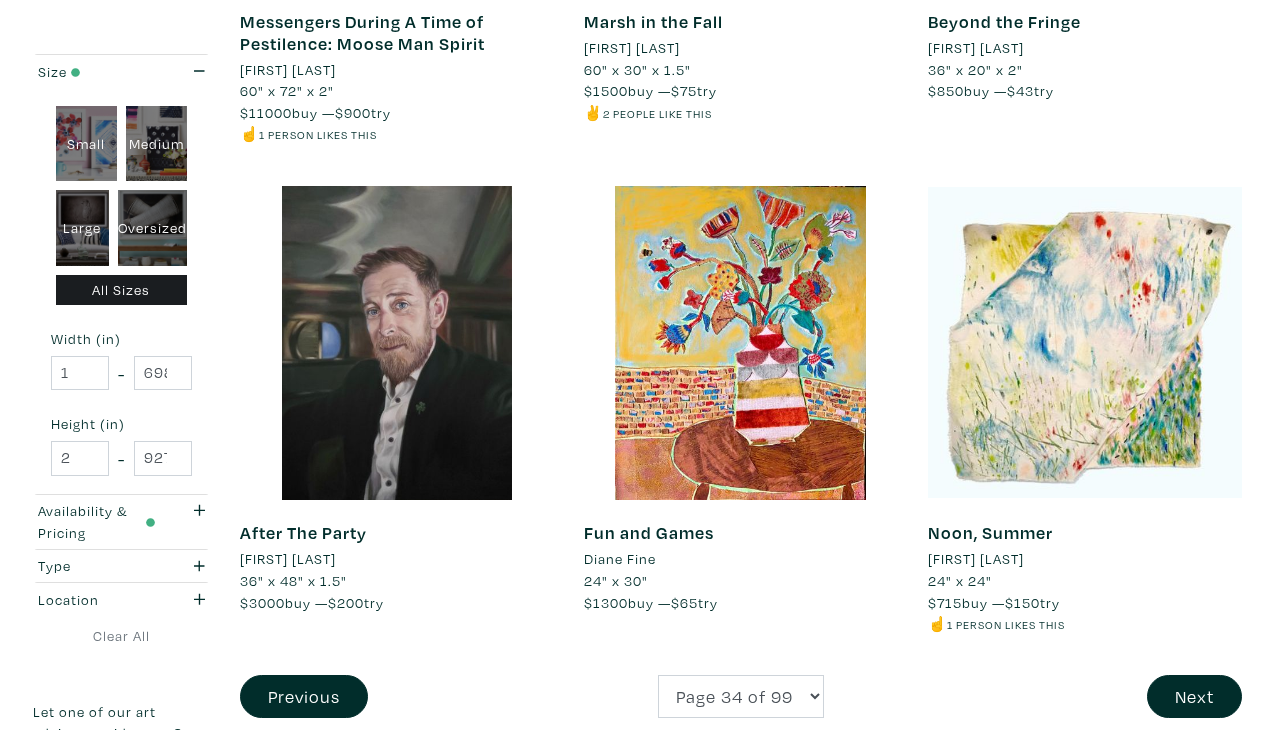 scroll, scrollTop: 3673, scrollLeft: 0, axis: vertical 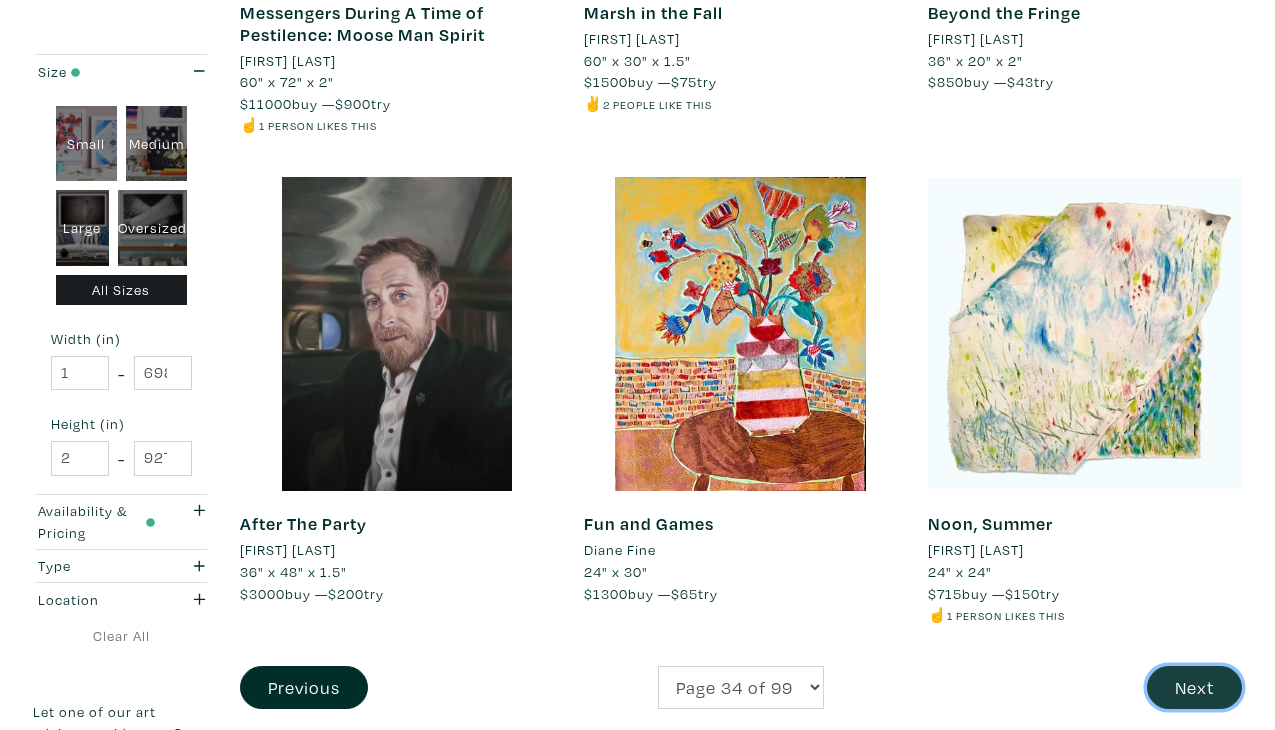 click on "Next" at bounding box center (1194, 687) 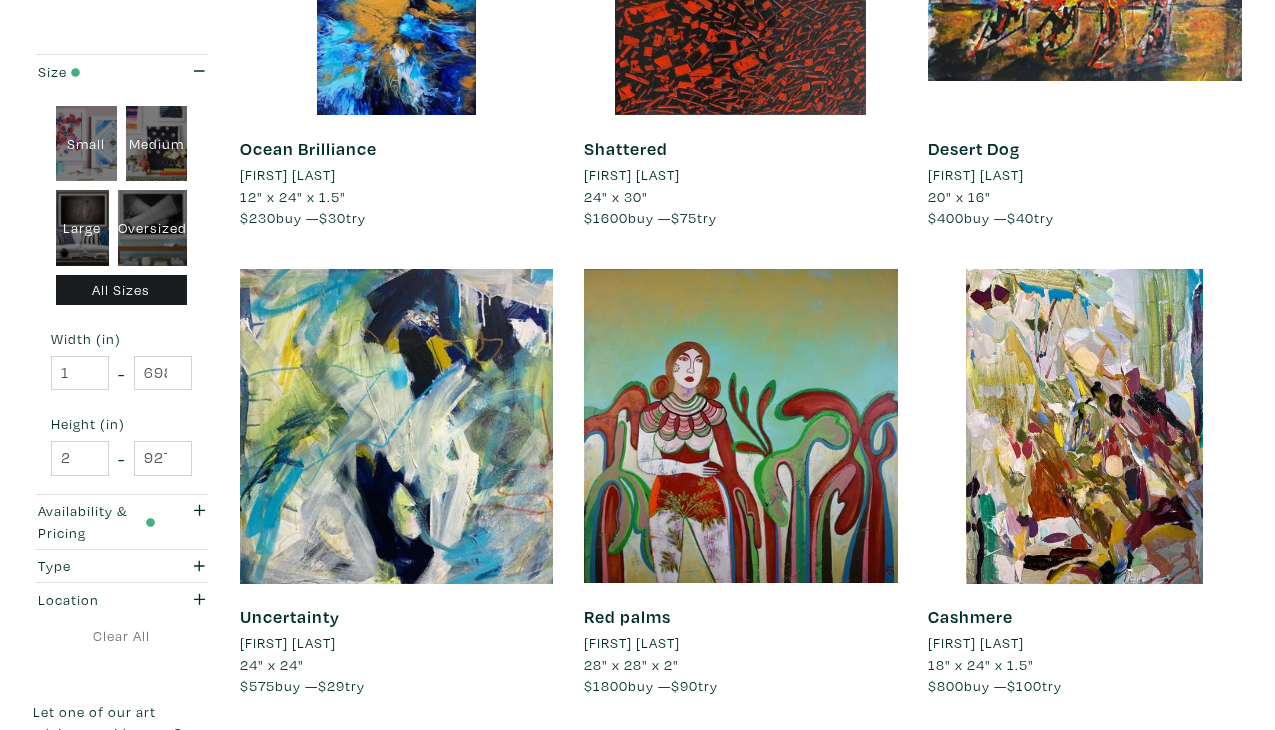 scroll, scrollTop: 3539, scrollLeft: 0, axis: vertical 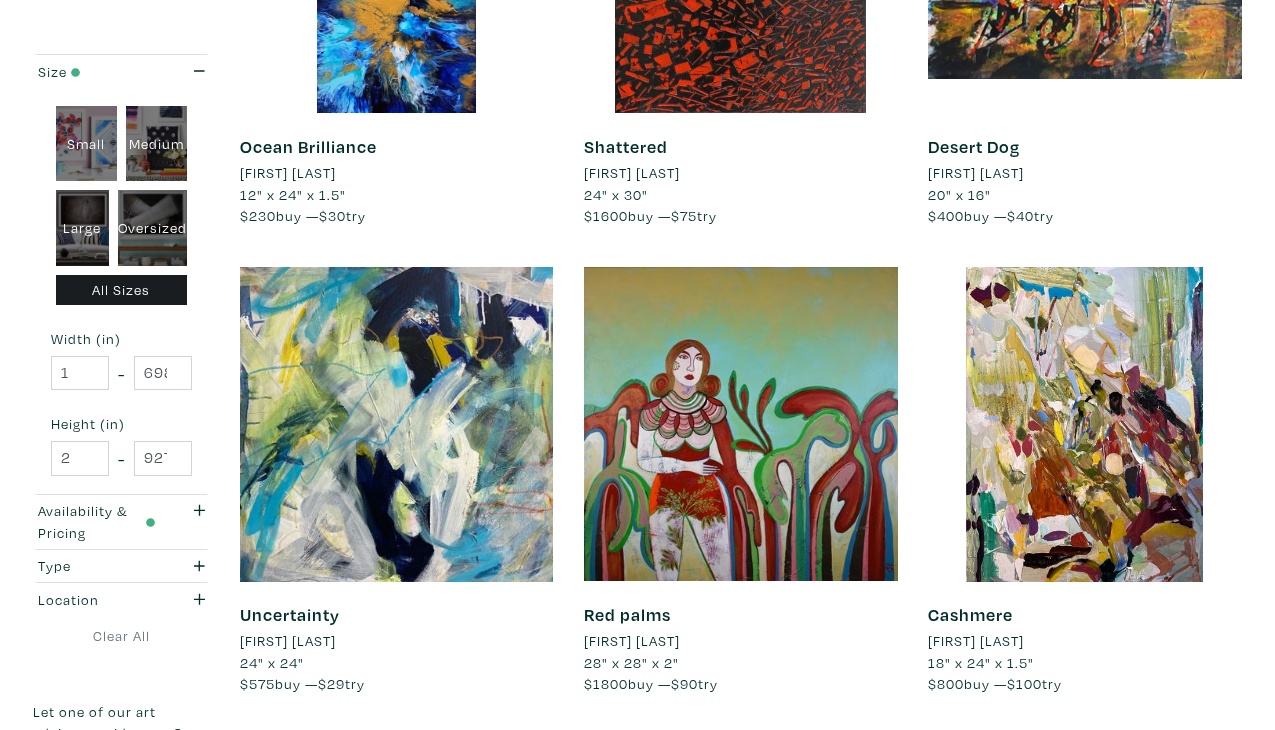 click on "Next" at bounding box center [1194, 756] 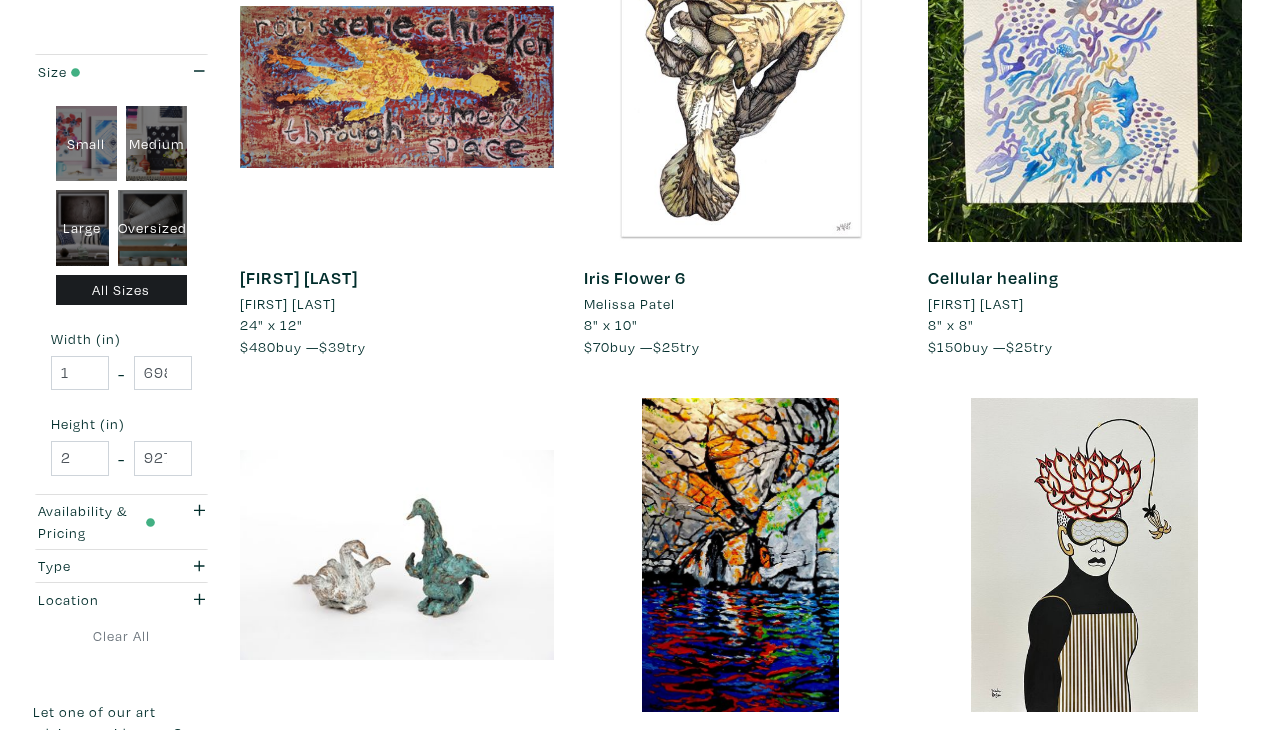 scroll, scrollTop: 3433, scrollLeft: 0, axis: vertical 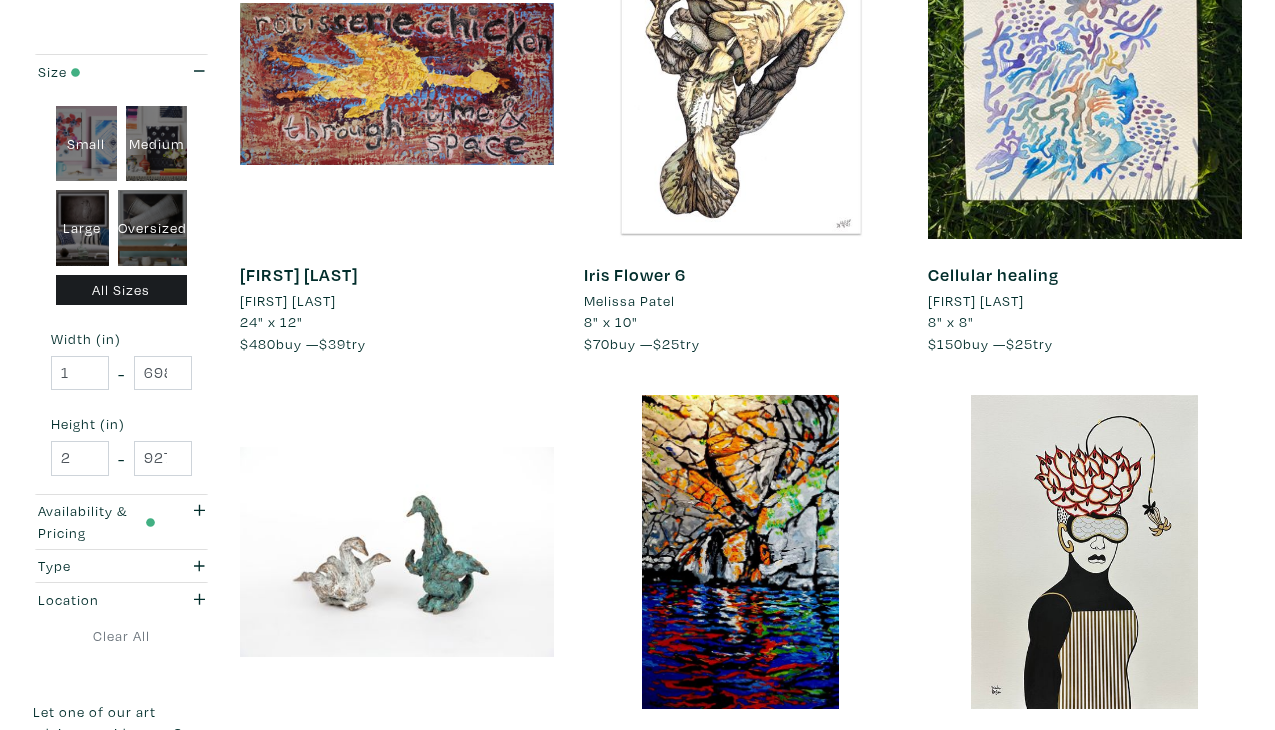 click on "Next" at bounding box center [1194, 906] 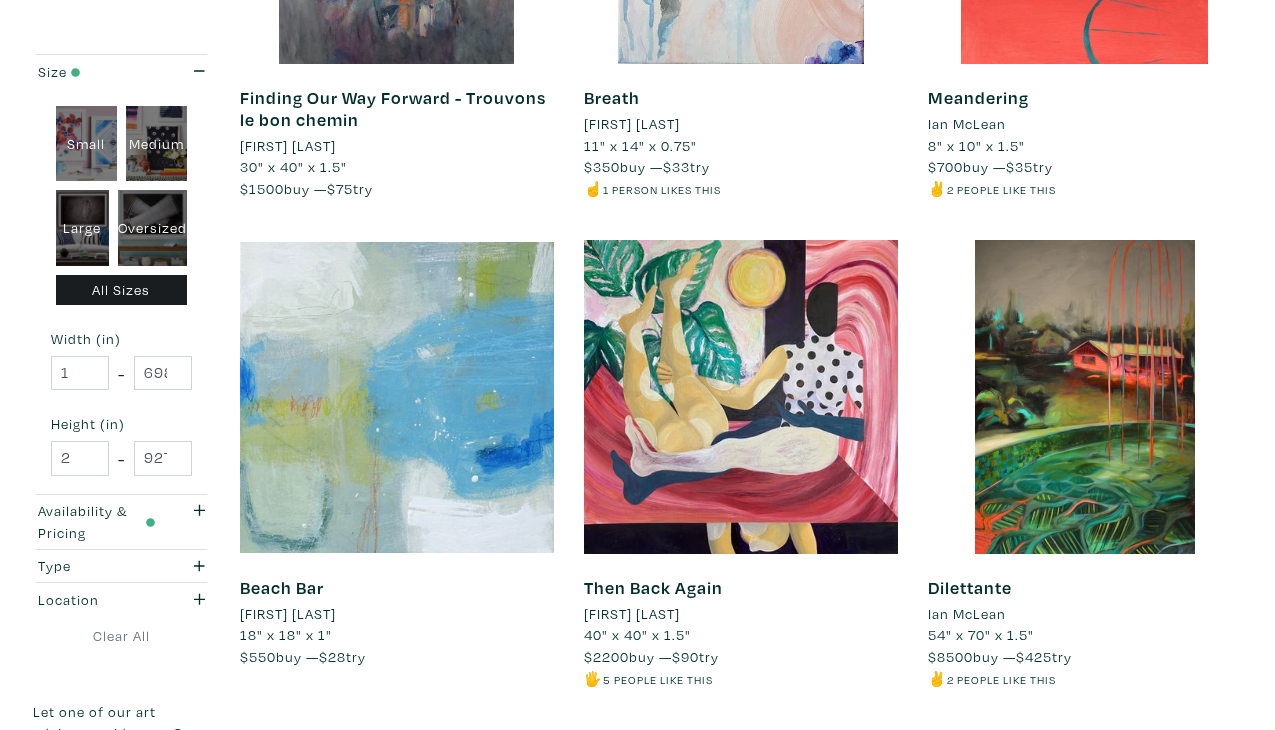 scroll, scrollTop: 3591, scrollLeft: 0, axis: vertical 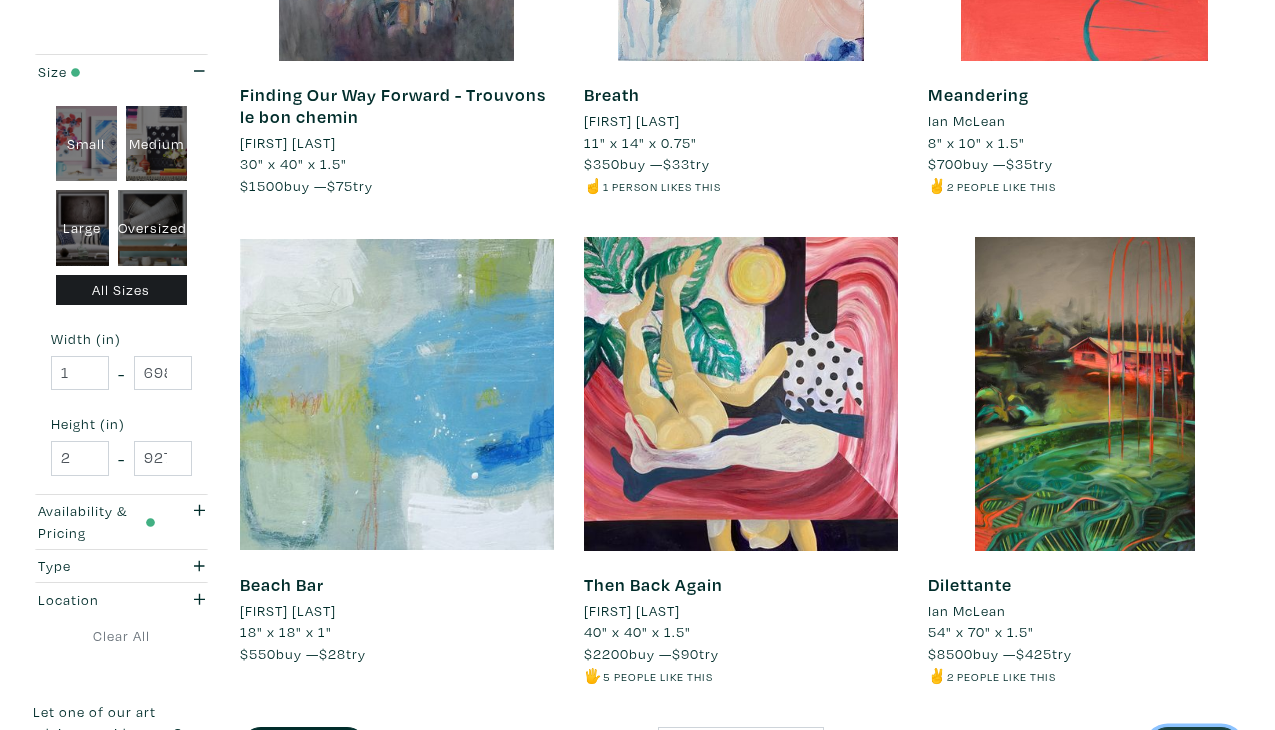 click on "Next" at bounding box center [1194, 748] 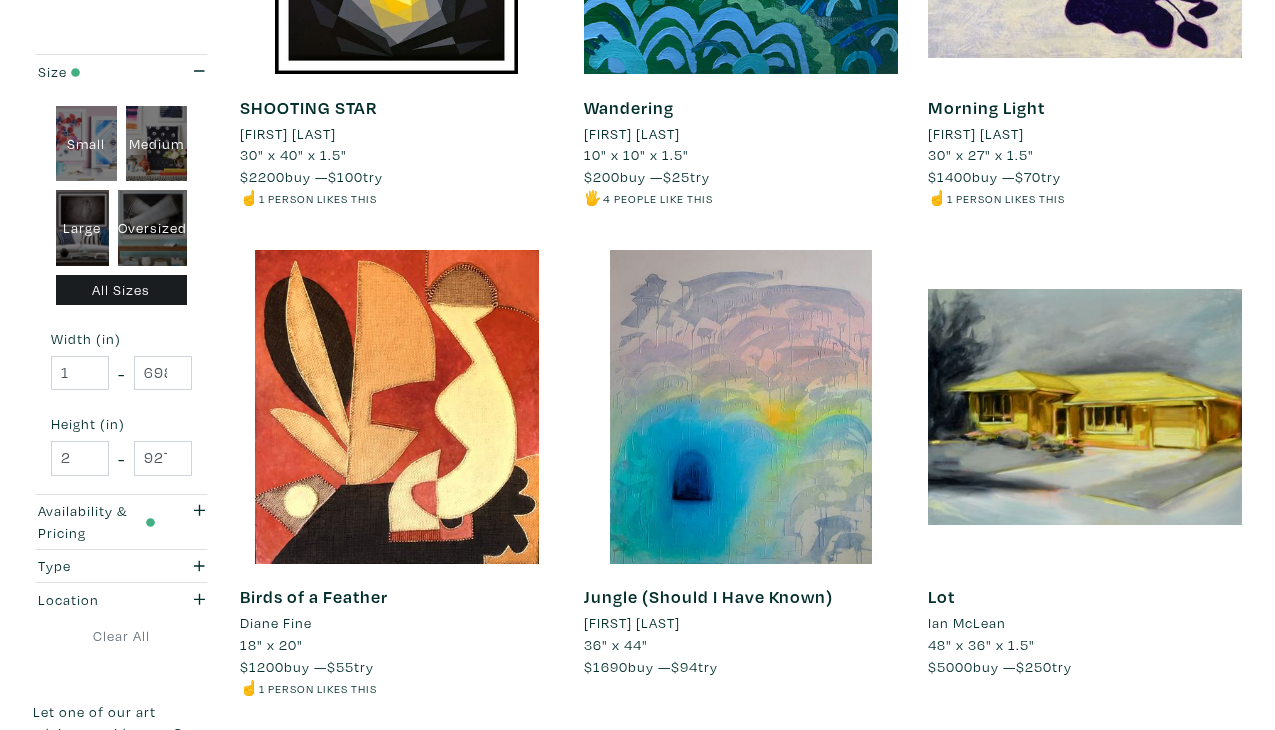 scroll, scrollTop: 3603, scrollLeft: 0, axis: vertical 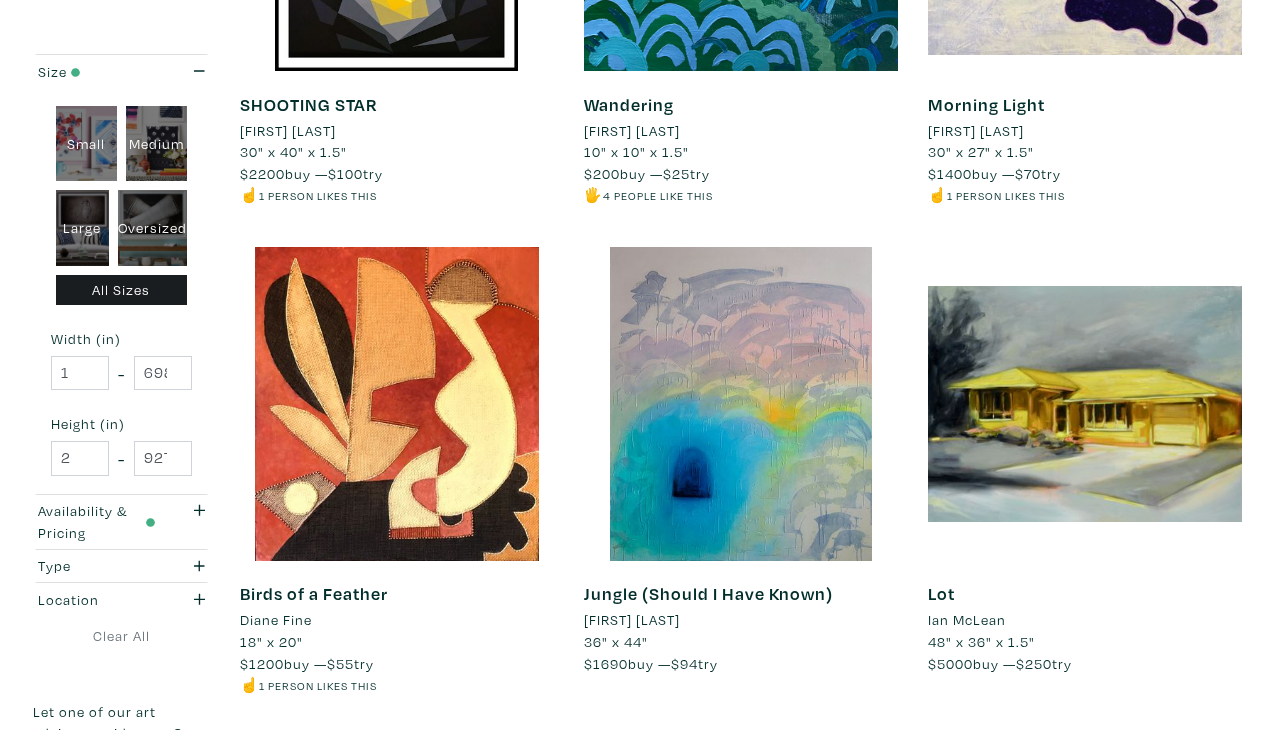 click on "Next" at bounding box center [1194, 757] 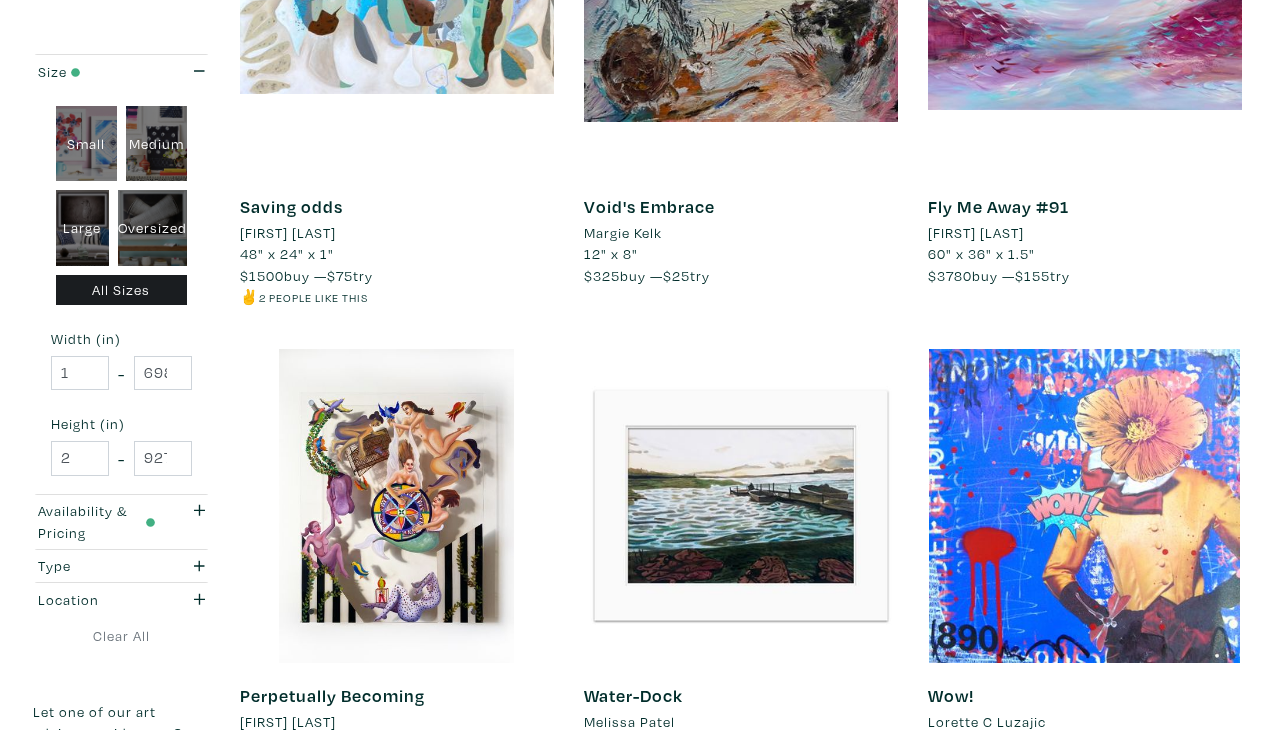 scroll, scrollTop: 3506, scrollLeft: 0, axis: vertical 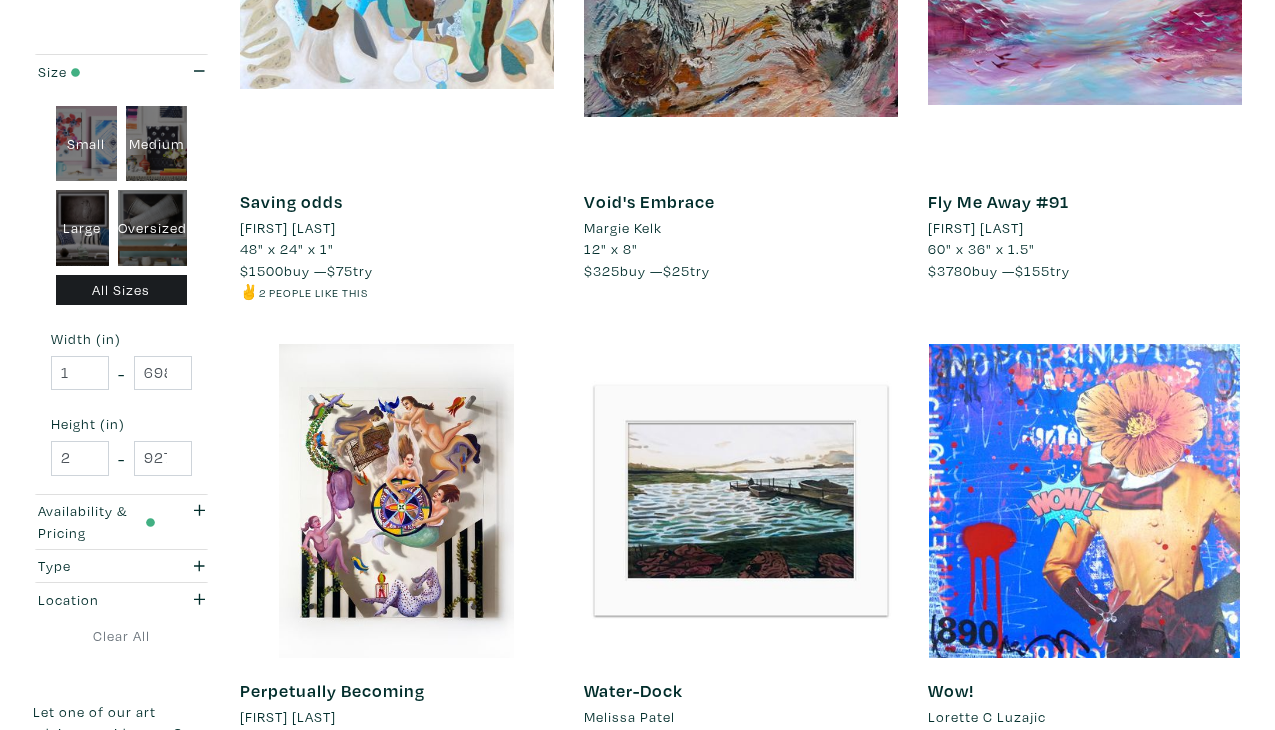 click on "Next" at bounding box center [1194, 854] 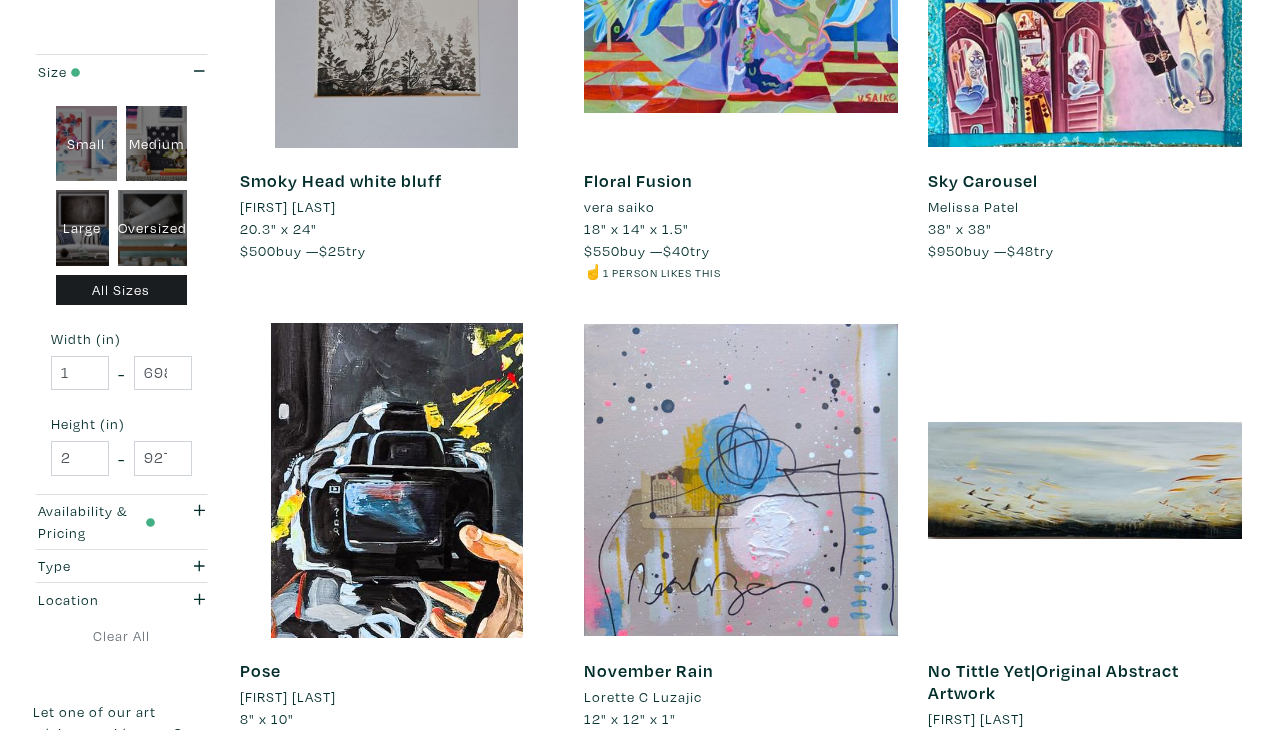 scroll, scrollTop: 3492, scrollLeft: 0, axis: vertical 